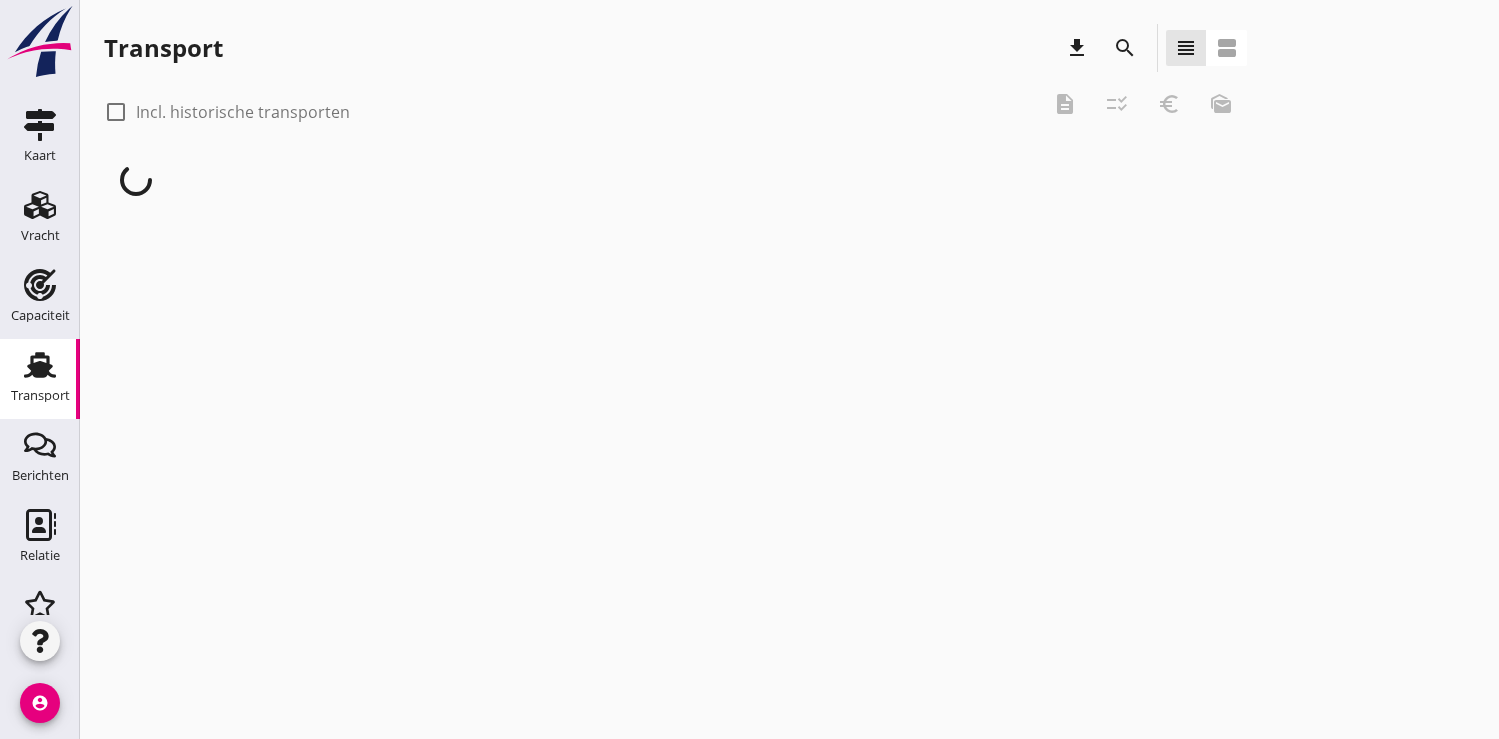 scroll, scrollTop: 0, scrollLeft: 0, axis: both 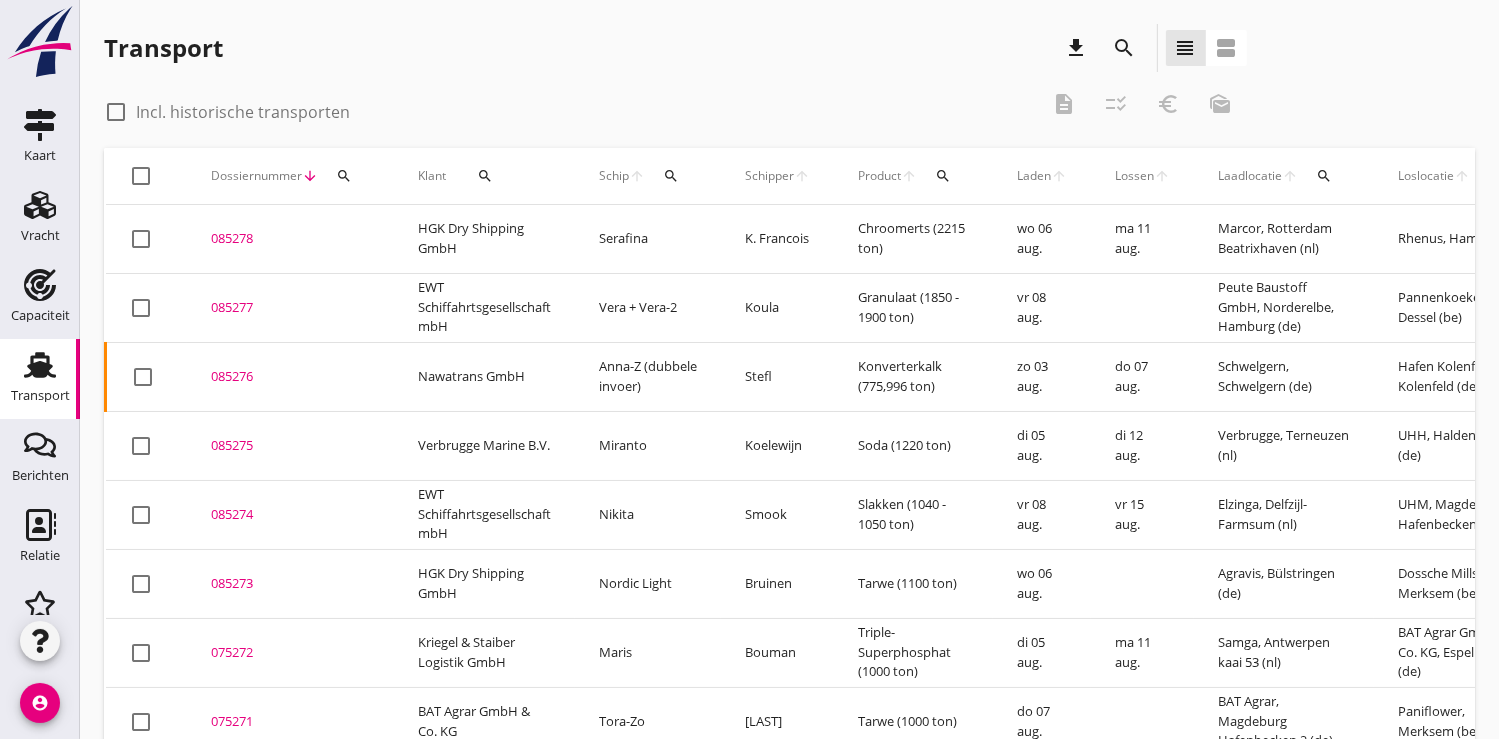 click on "085278" at bounding box center [290, 239] 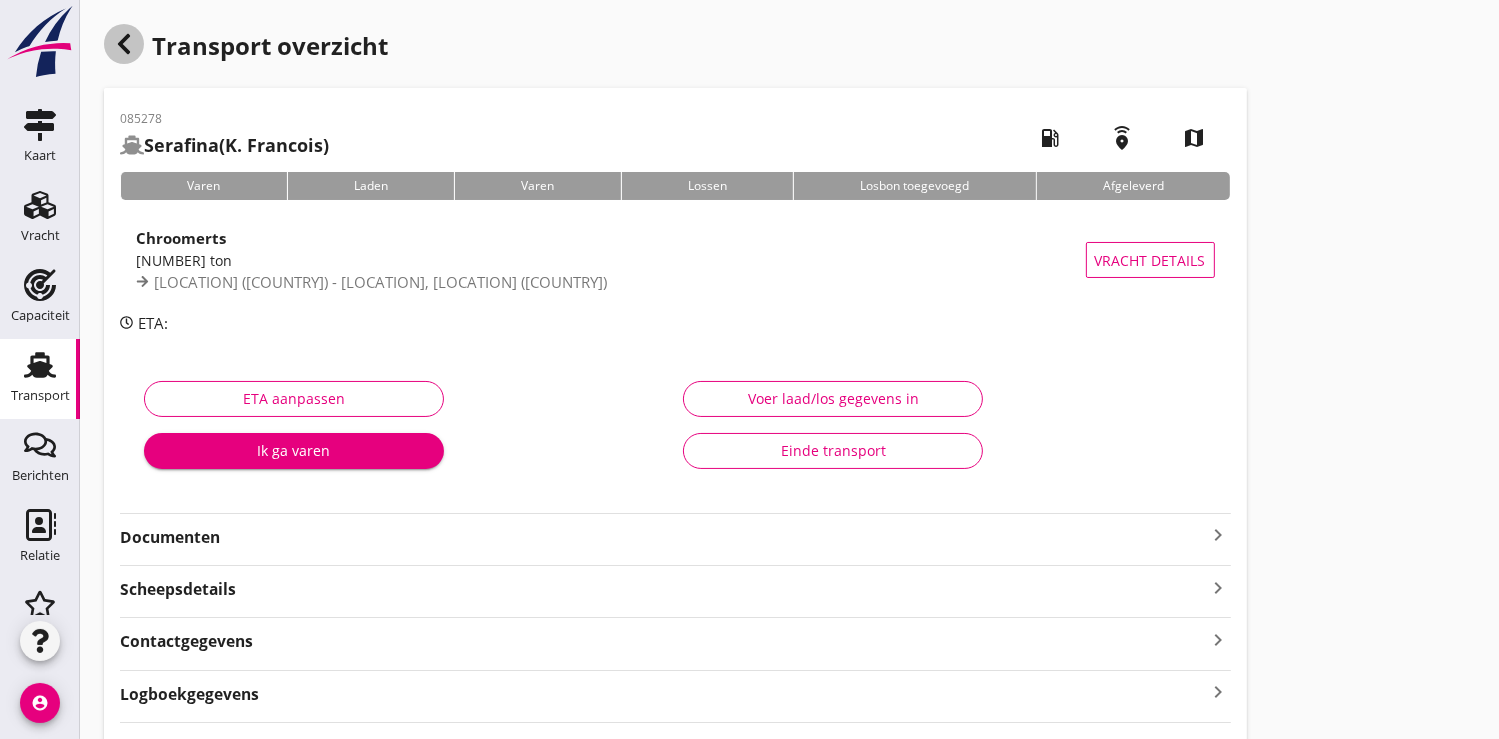 click 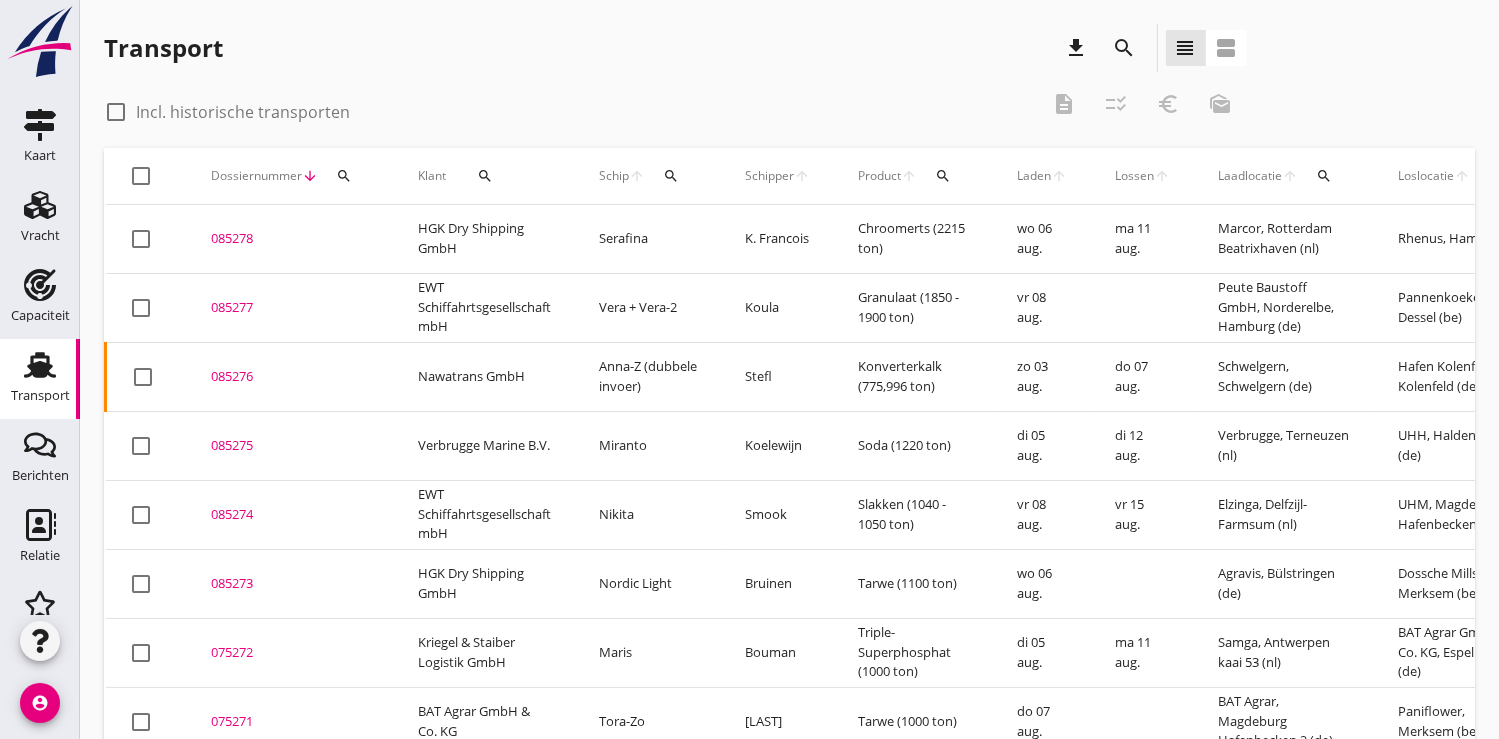 click on "search" at bounding box center [344, 176] 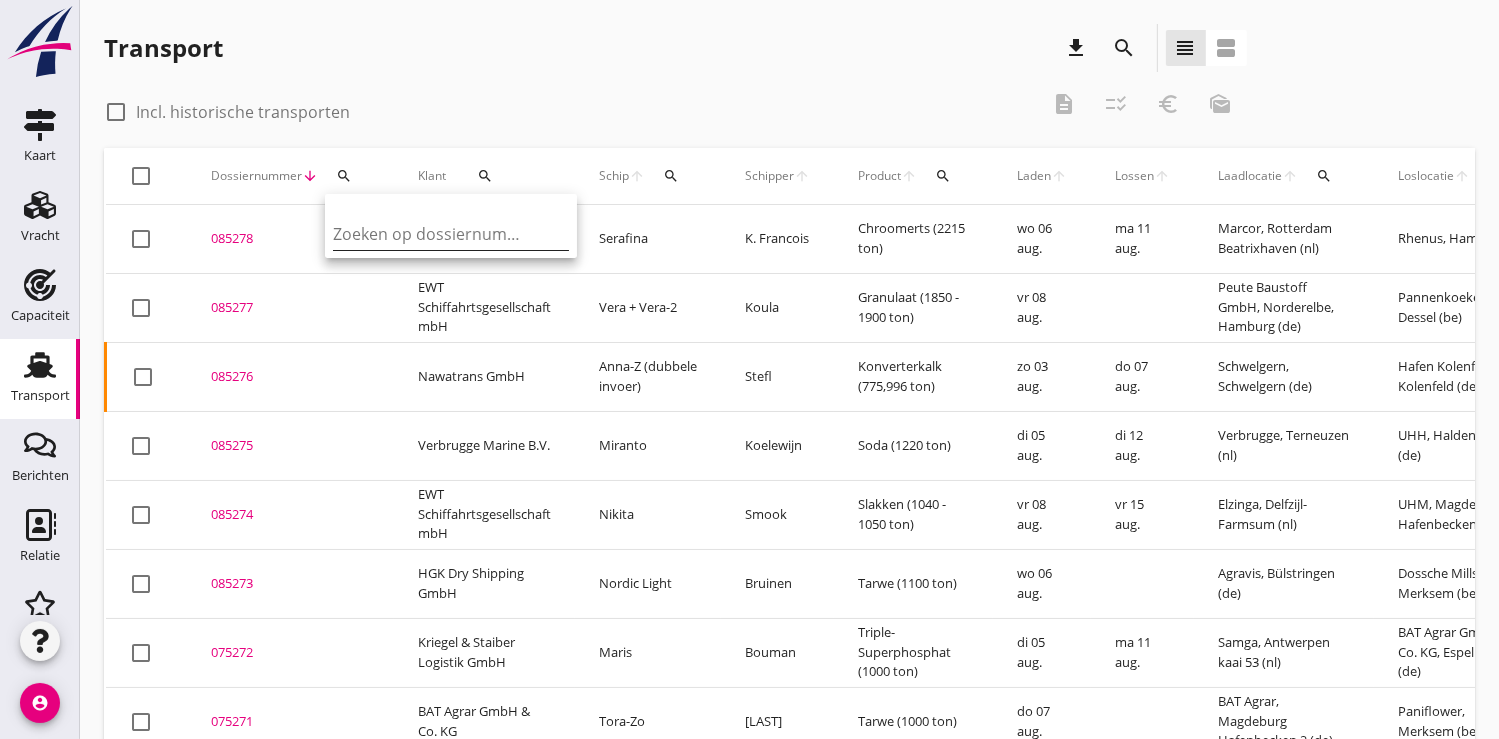 click at bounding box center [437, 234] 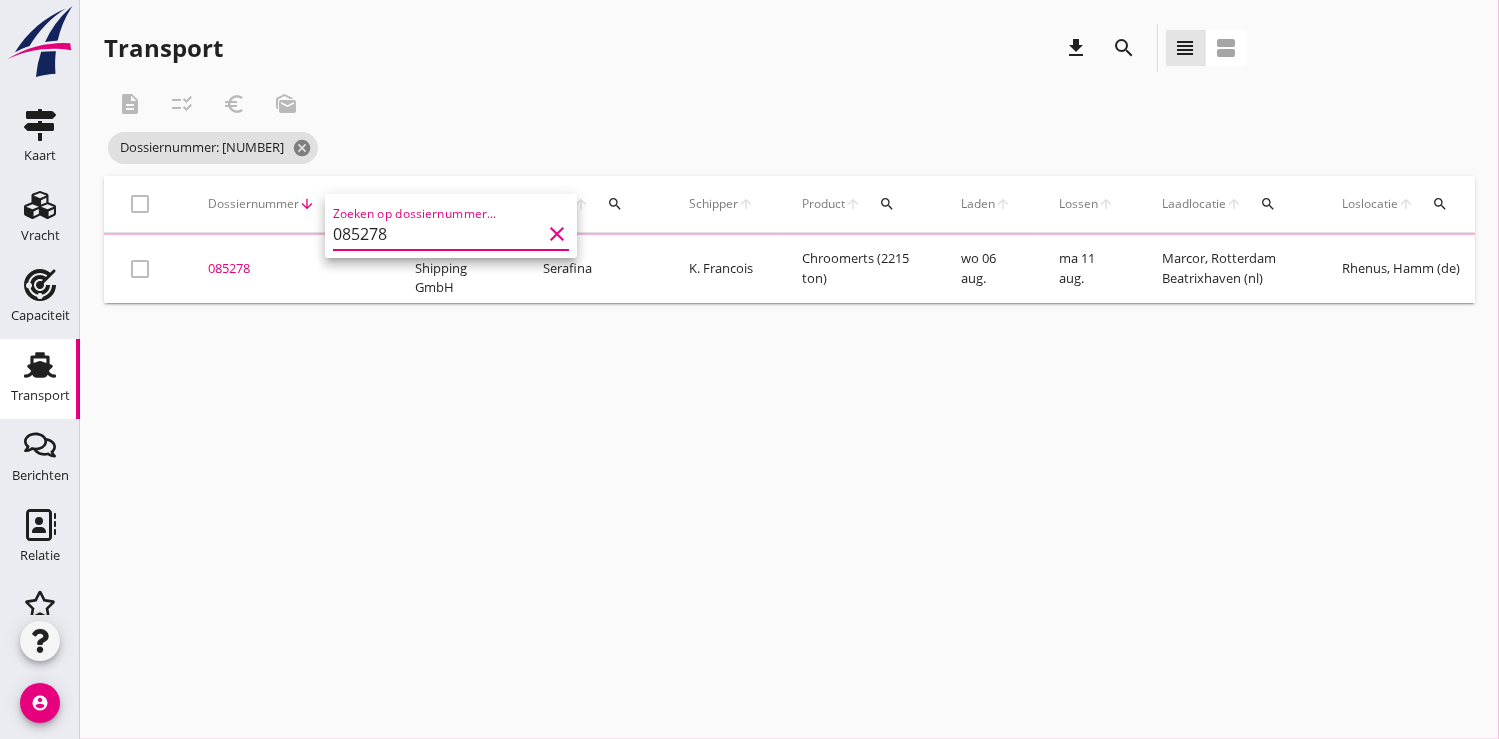 type on "085278" 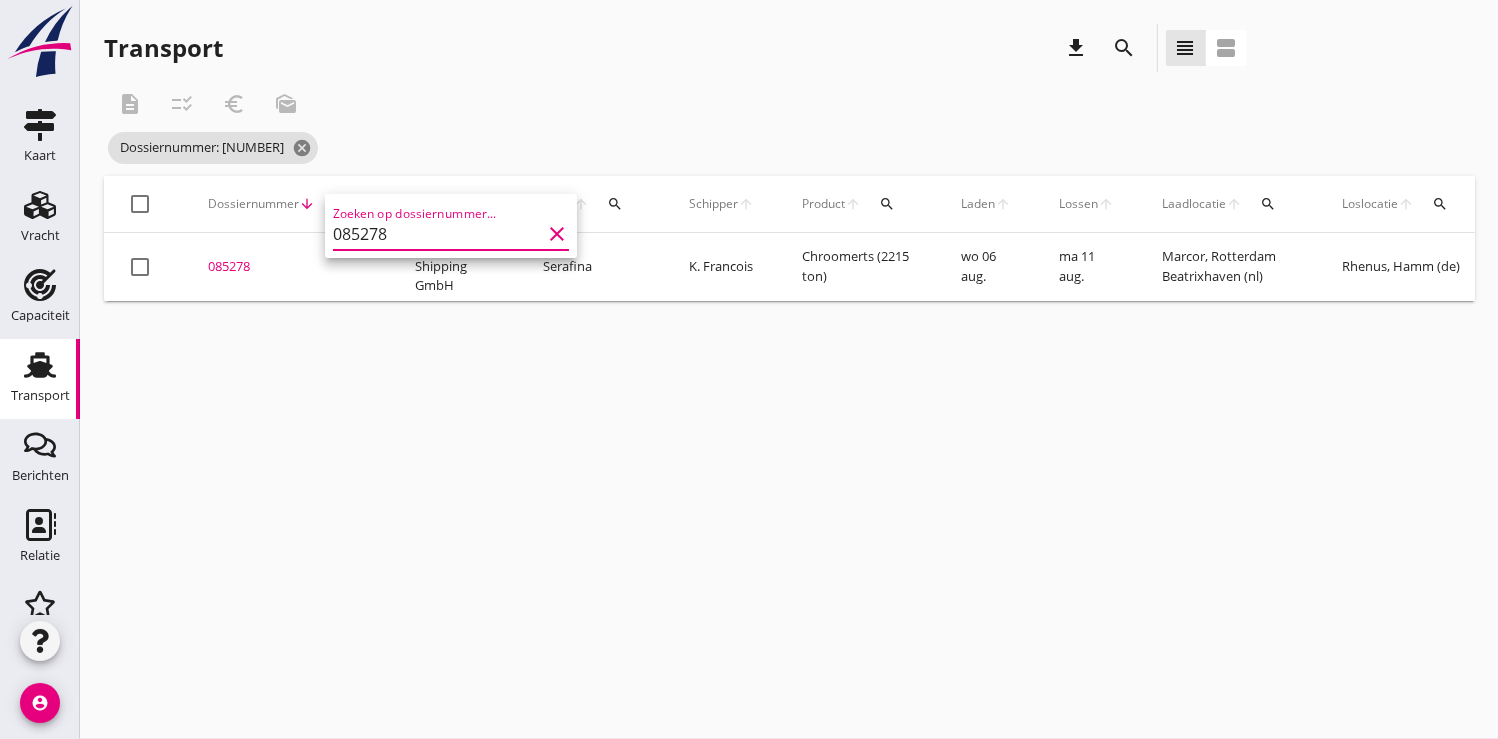 scroll, scrollTop: 0, scrollLeft: 485, axis: horizontal 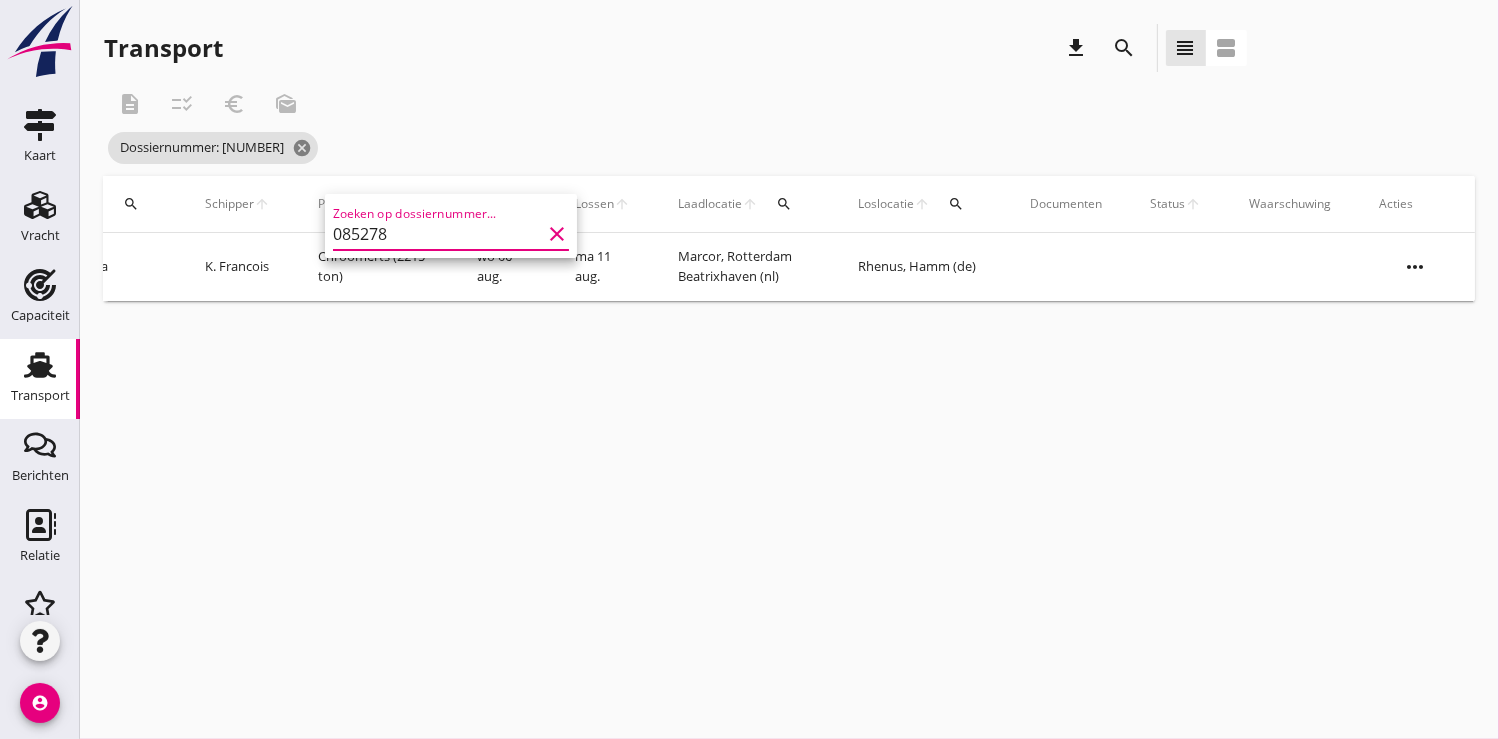click on "more_horiz" at bounding box center (1415, 267) 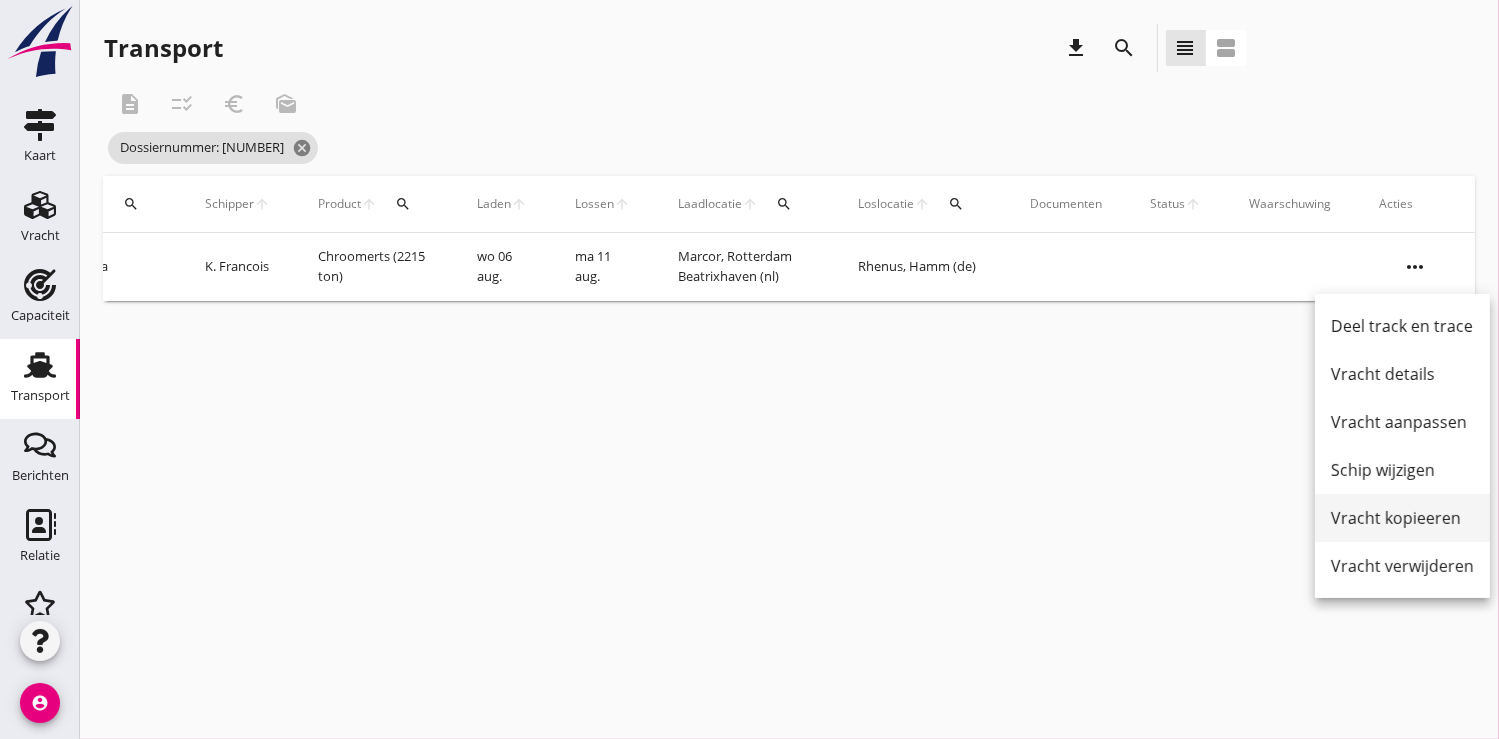 click on "Vracht kopieeren" at bounding box center [1402, 518] 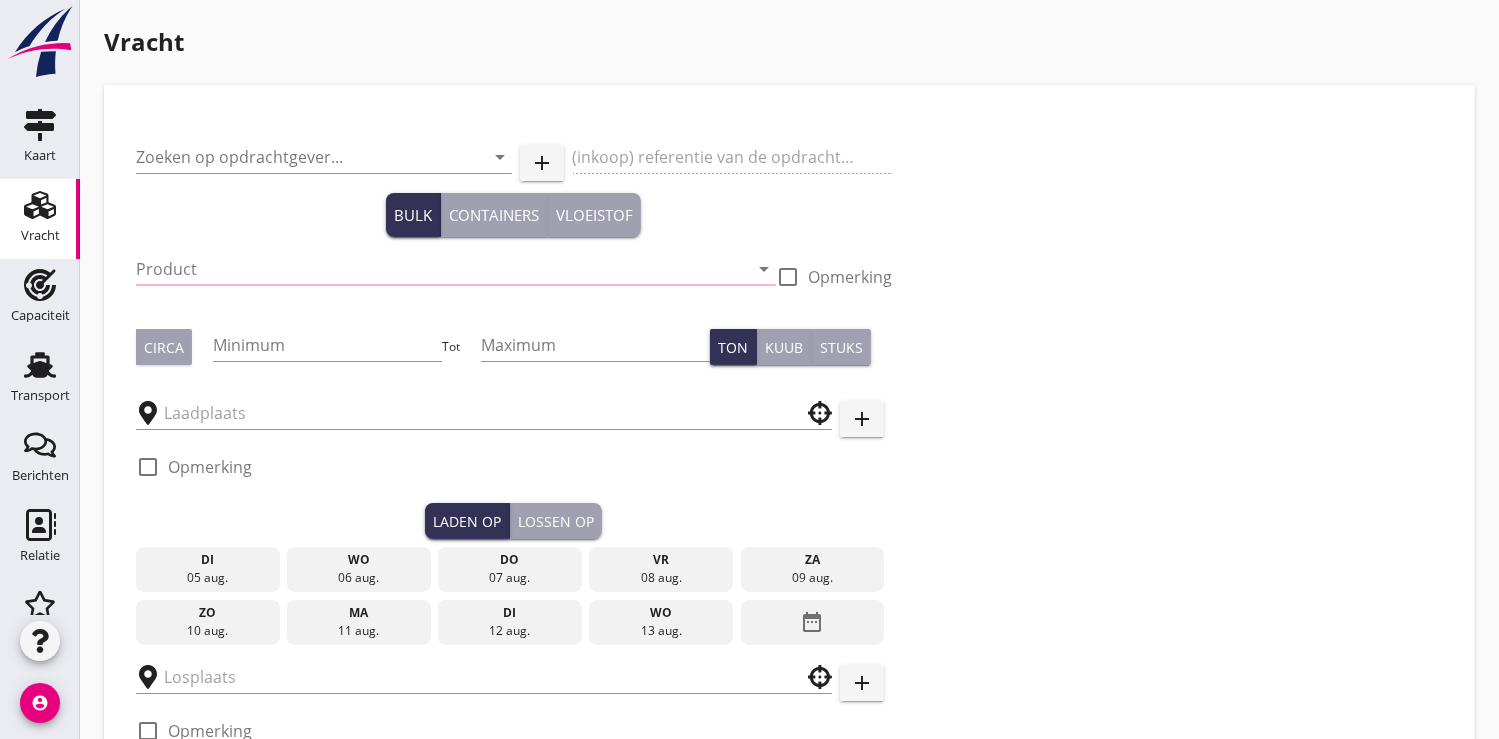 type on "HGK Dry Shipping GmbH" 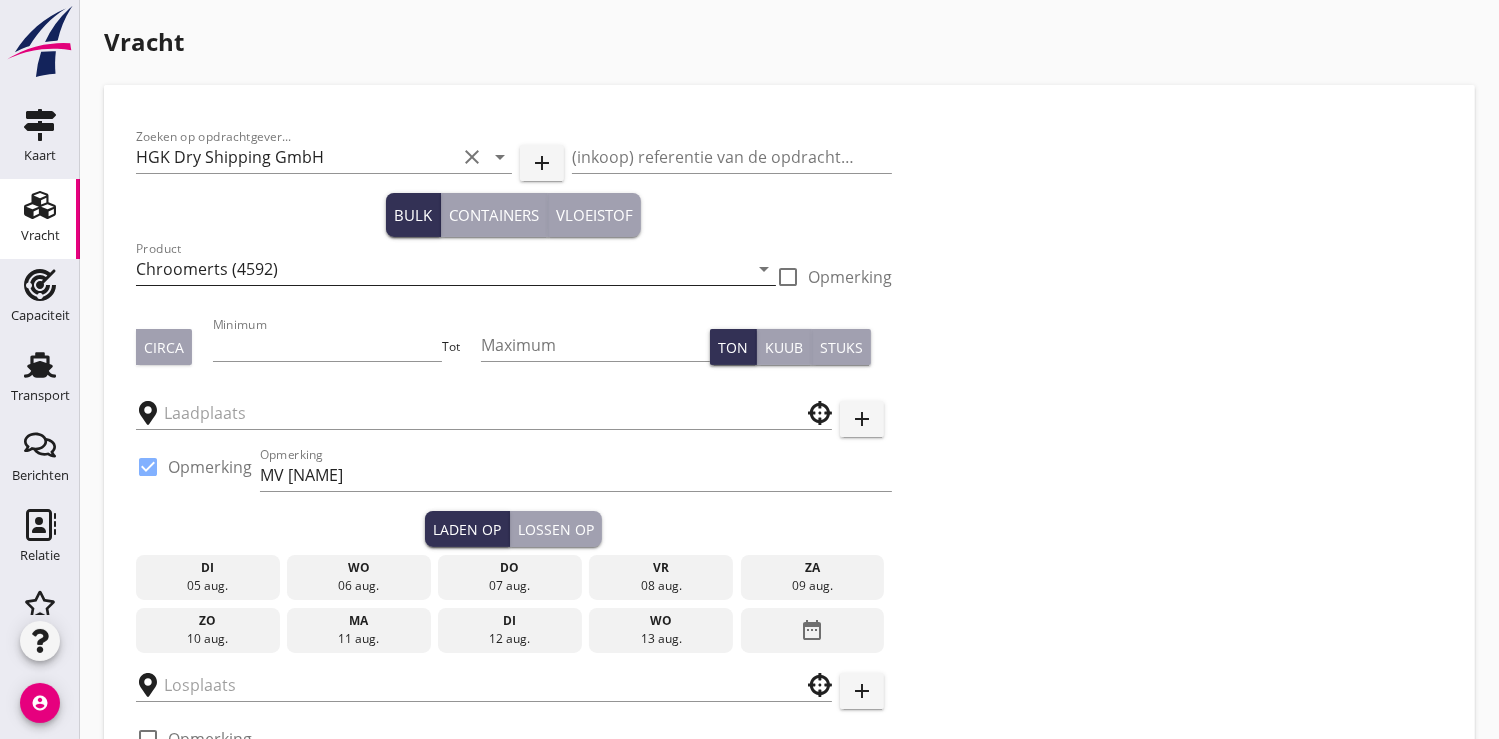 type on "Marcor" 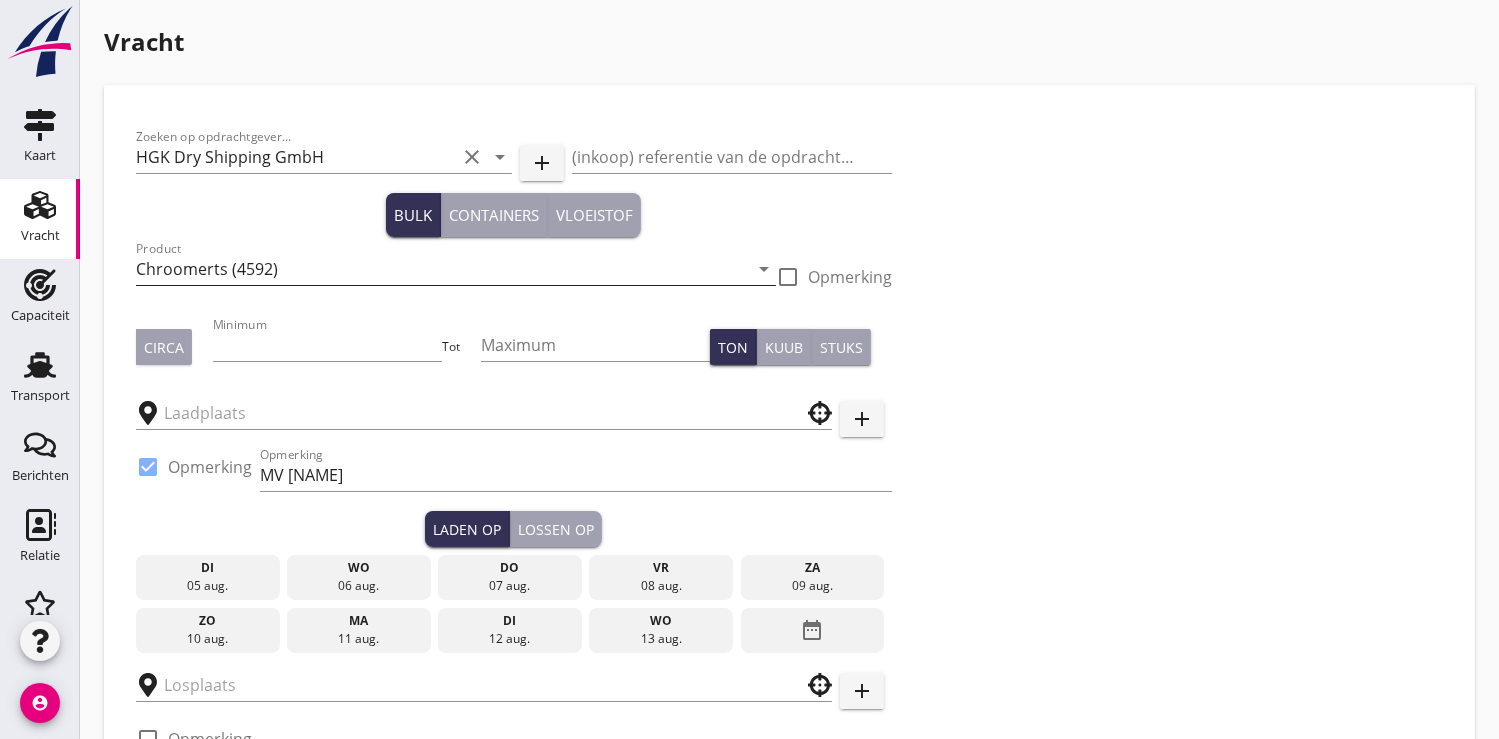 type on "Rhenus" 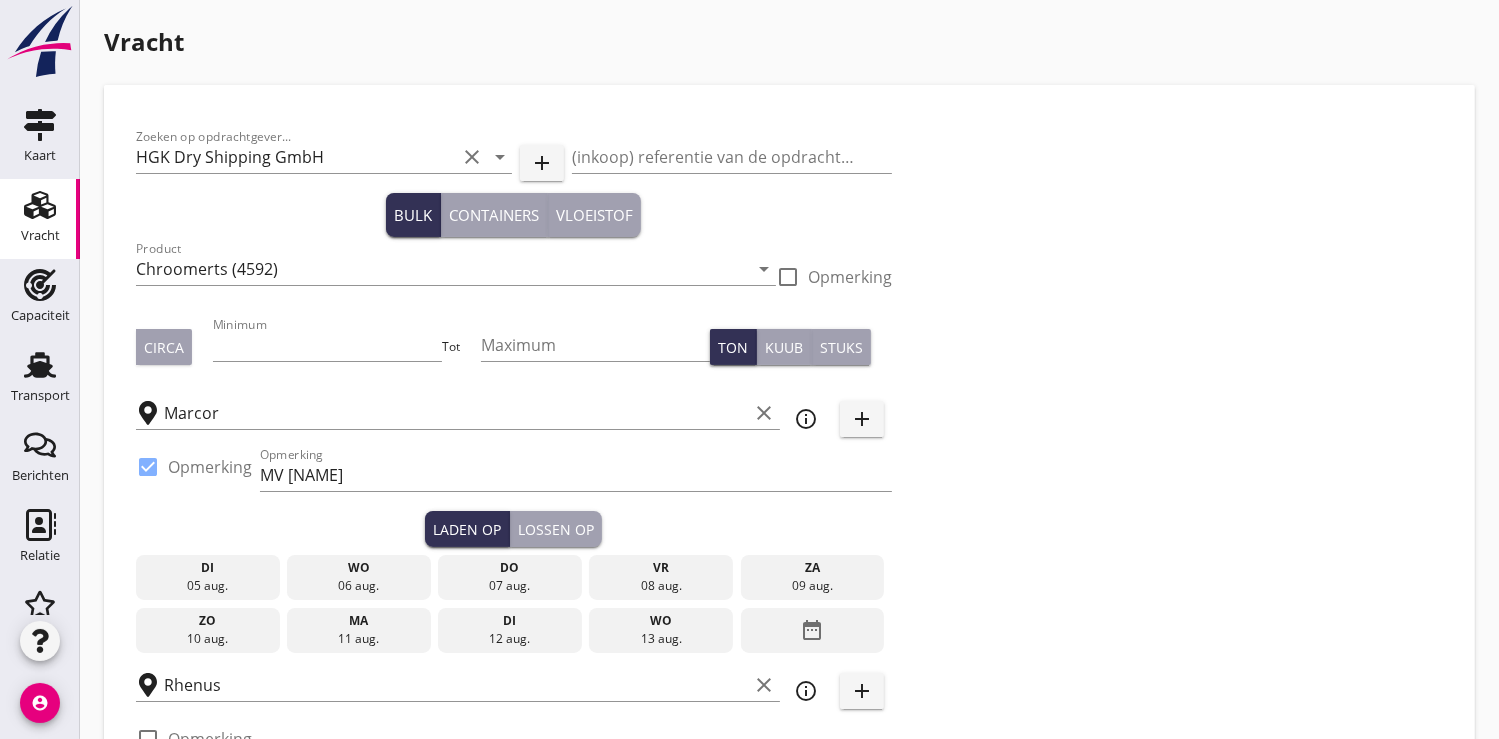 type on "10" 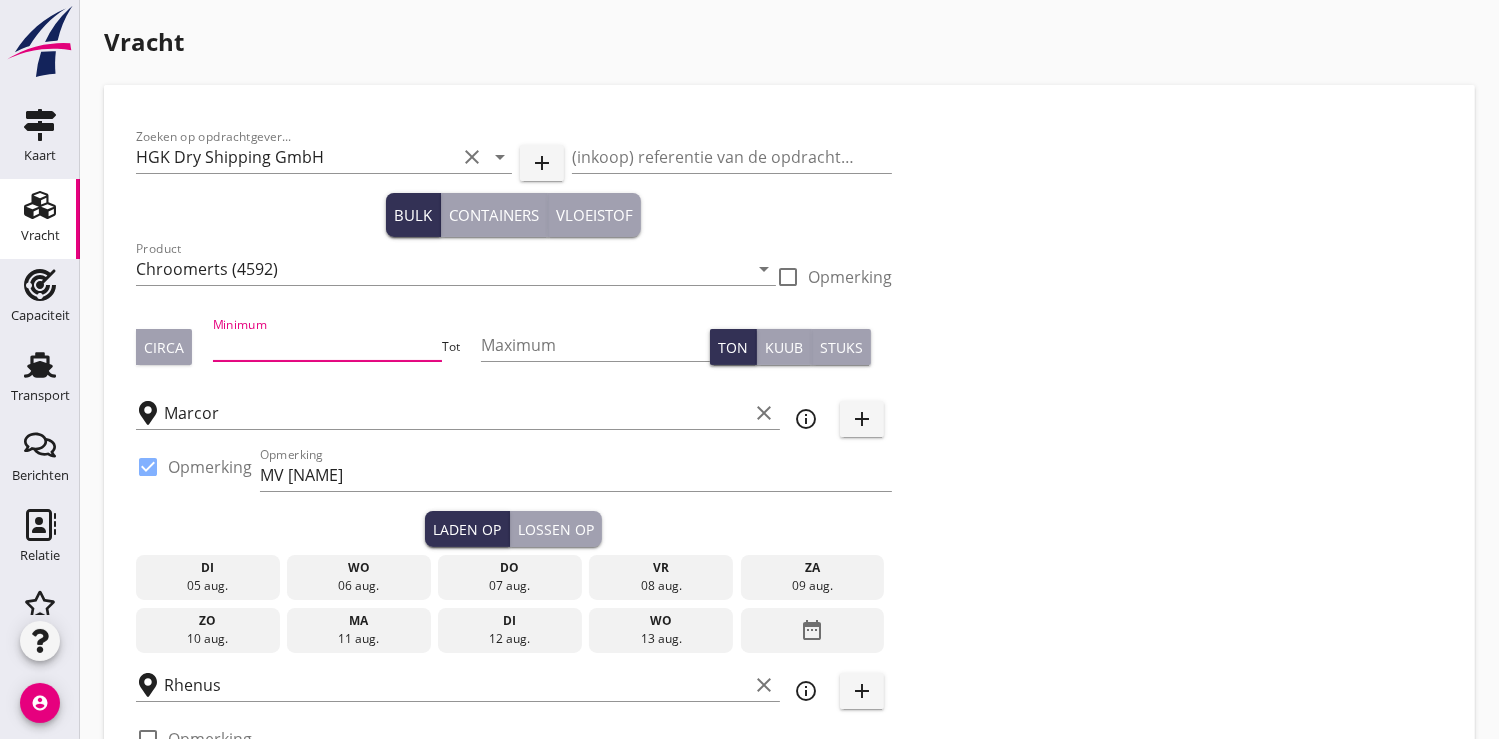 scroll, scrollTop: 0, scrollLeft: 0, axis: both 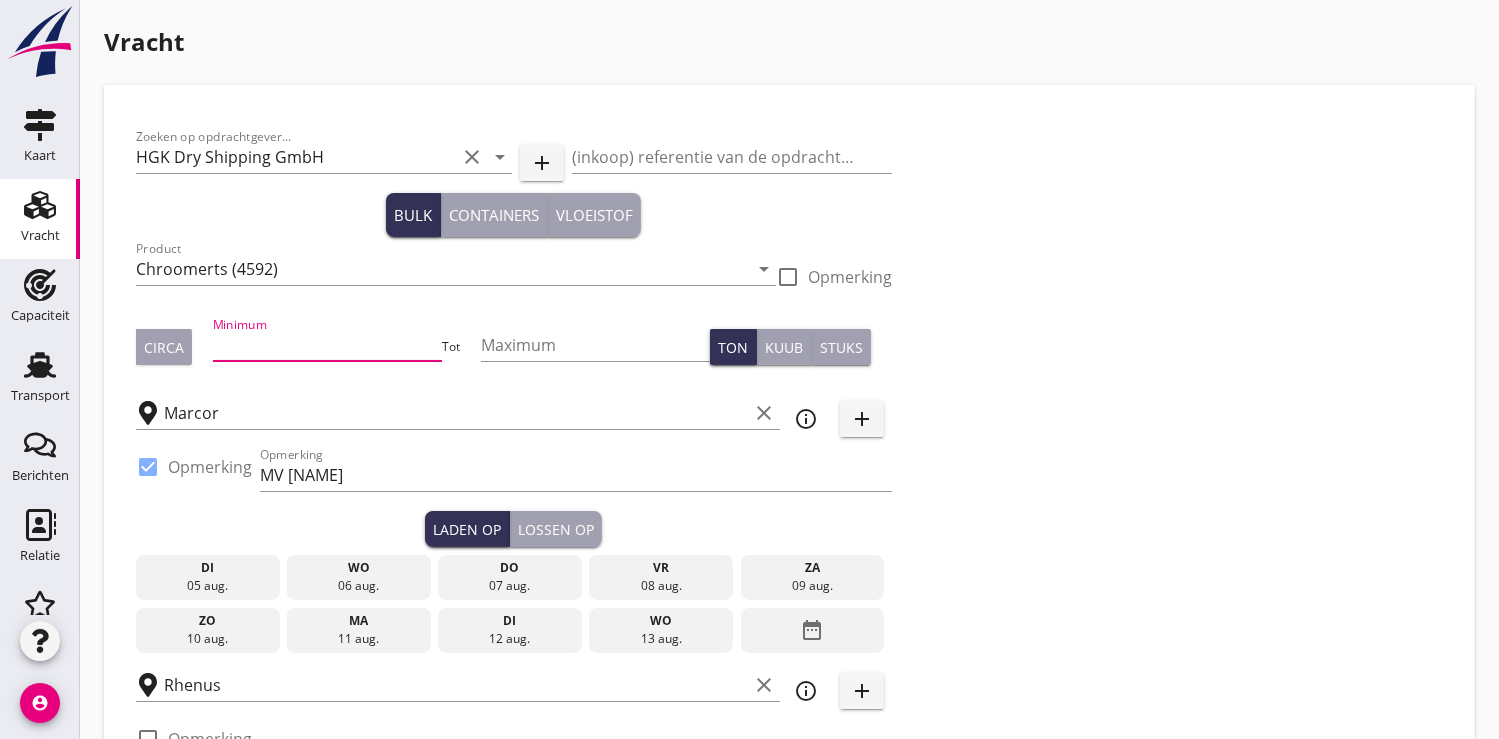 drag, startPoint x: 282, startPoint y: 336, endPoint x: 187, endPoint y: 354, distance: 96.69022 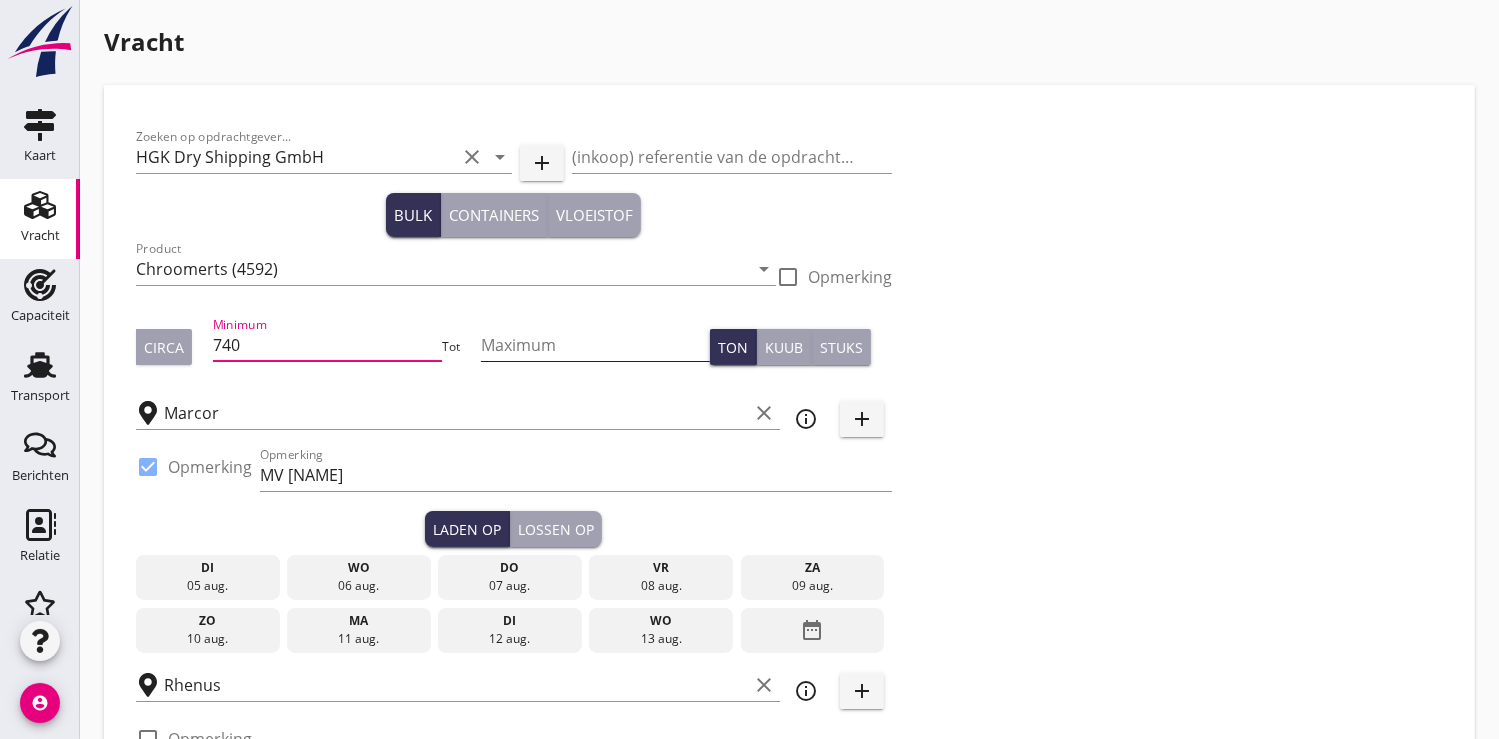 type on "740" 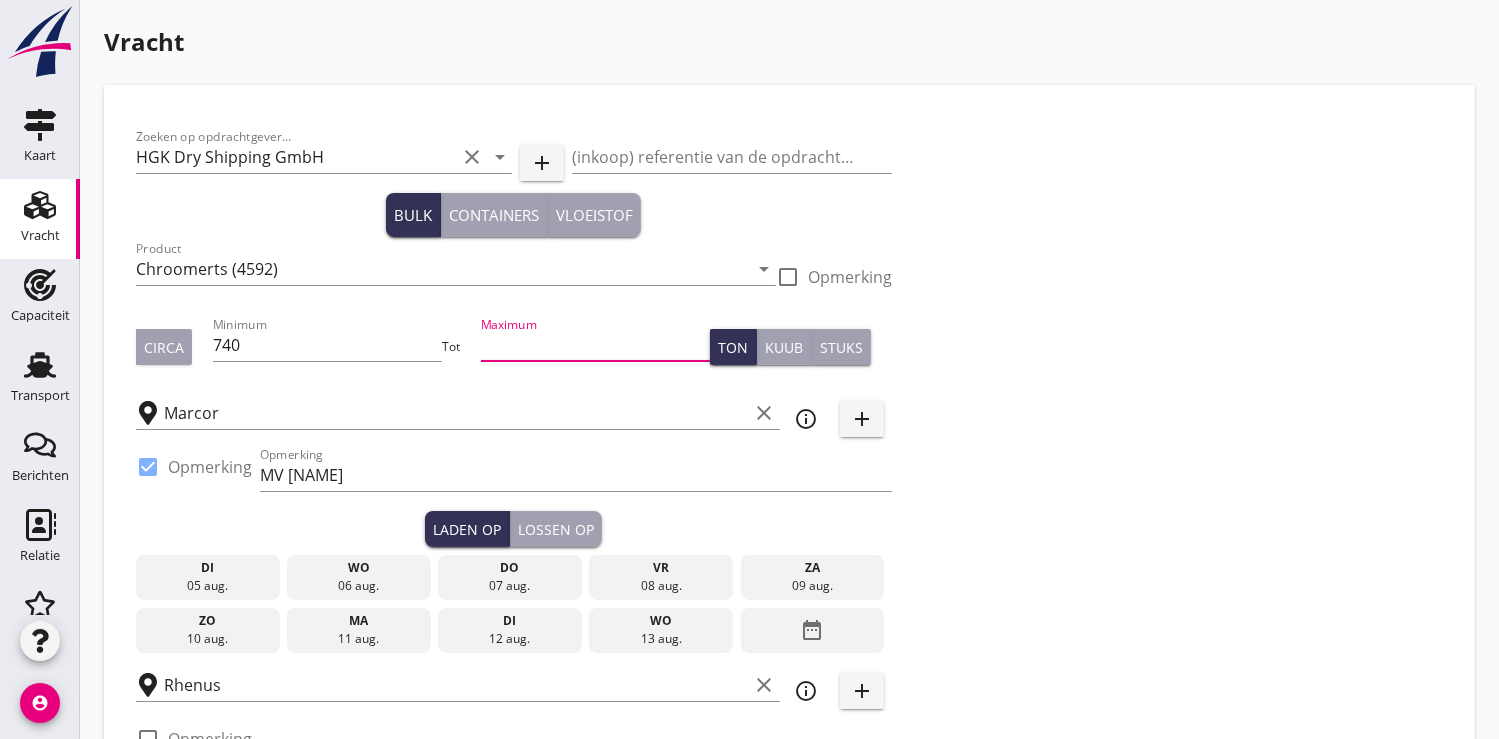 scroll, scrollTop: 0, scrollLeft: 0, axis: both 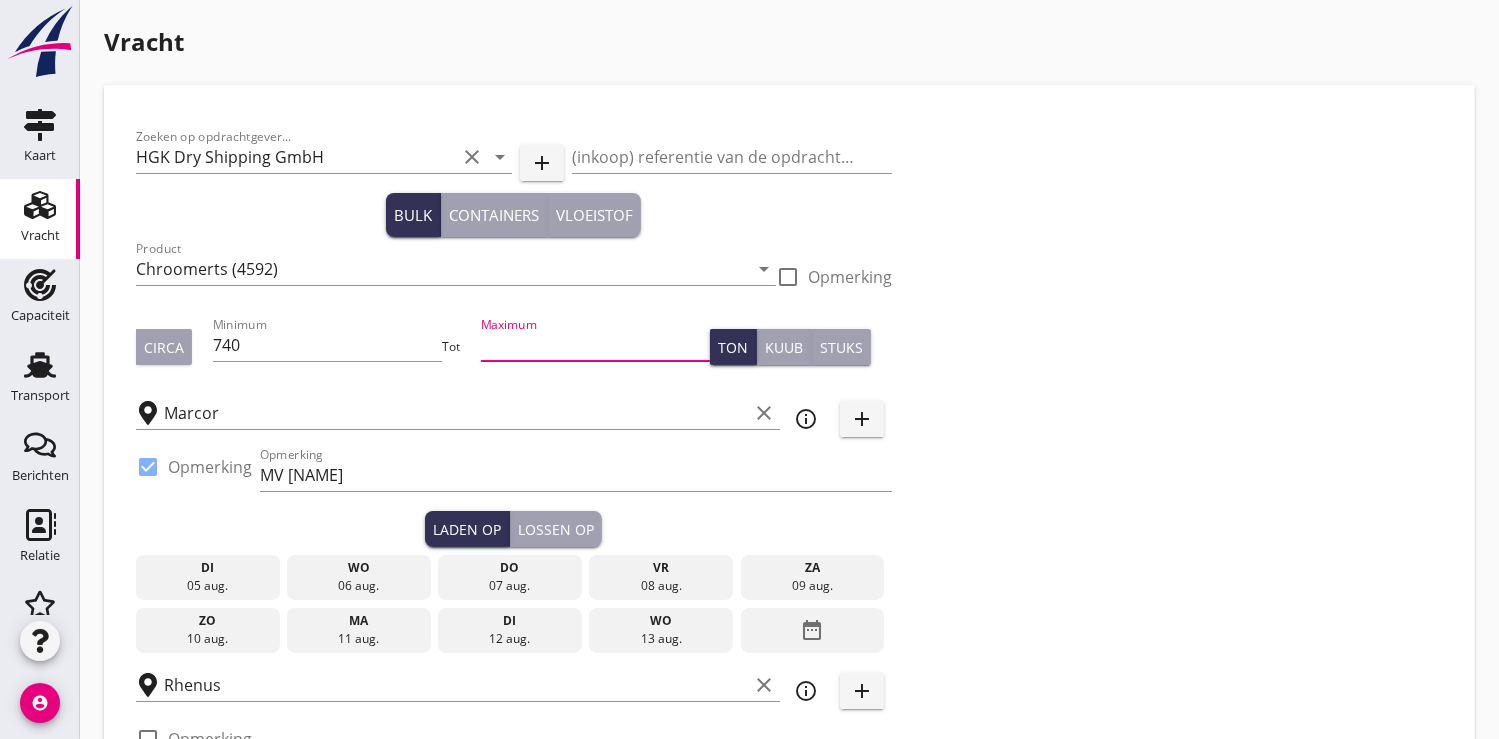 click at bounding box center [595, 345] 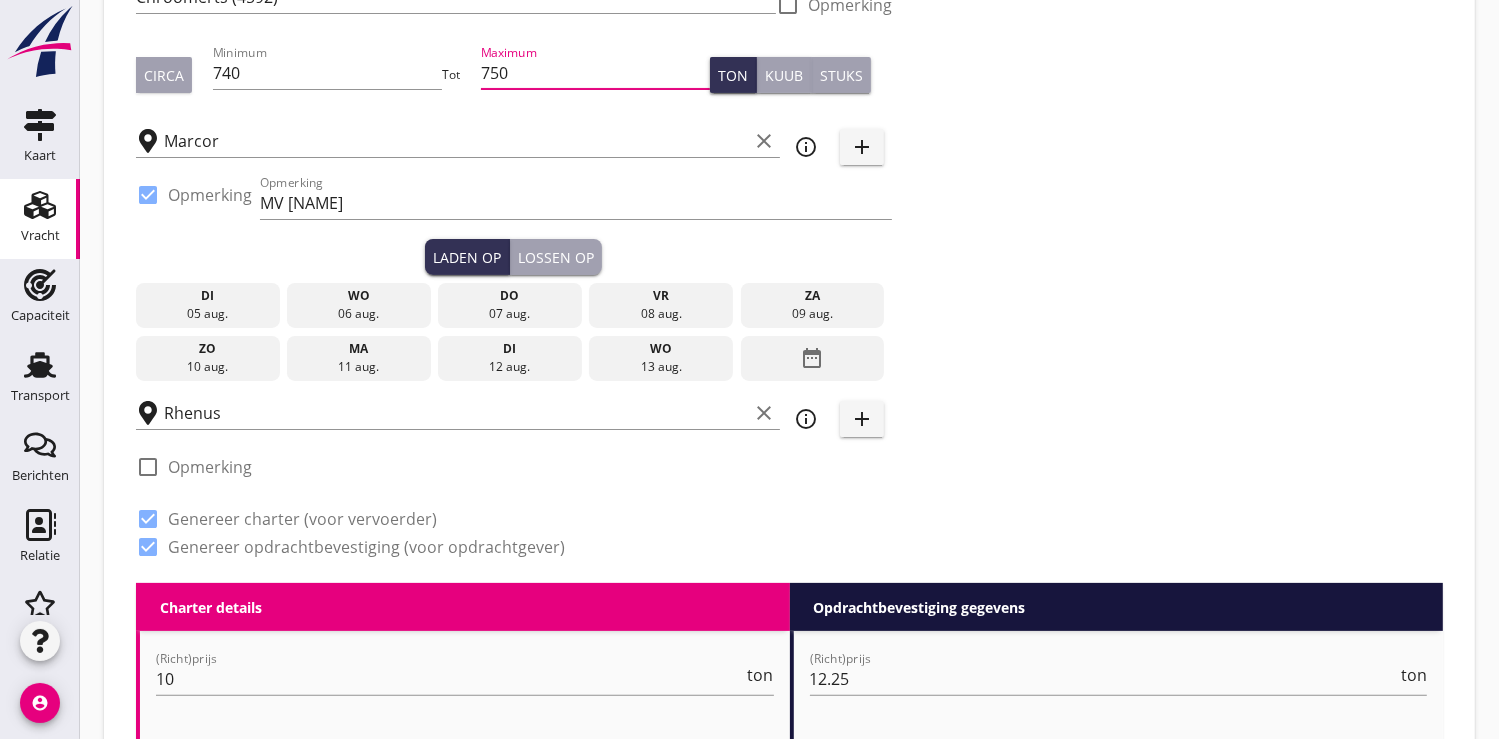 scroll, scrollTop: 333, scrollLeft: 0, axis: vertical 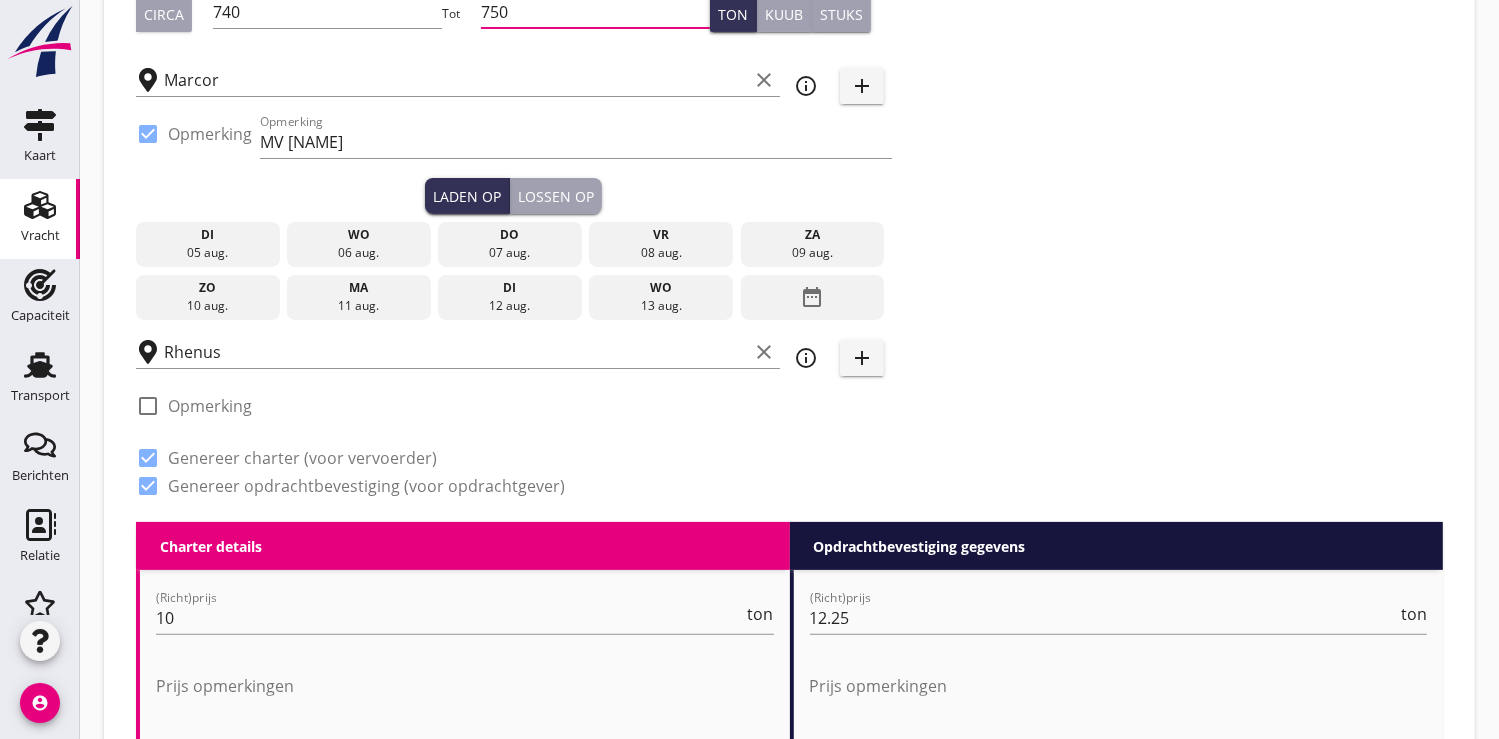 type on "750" 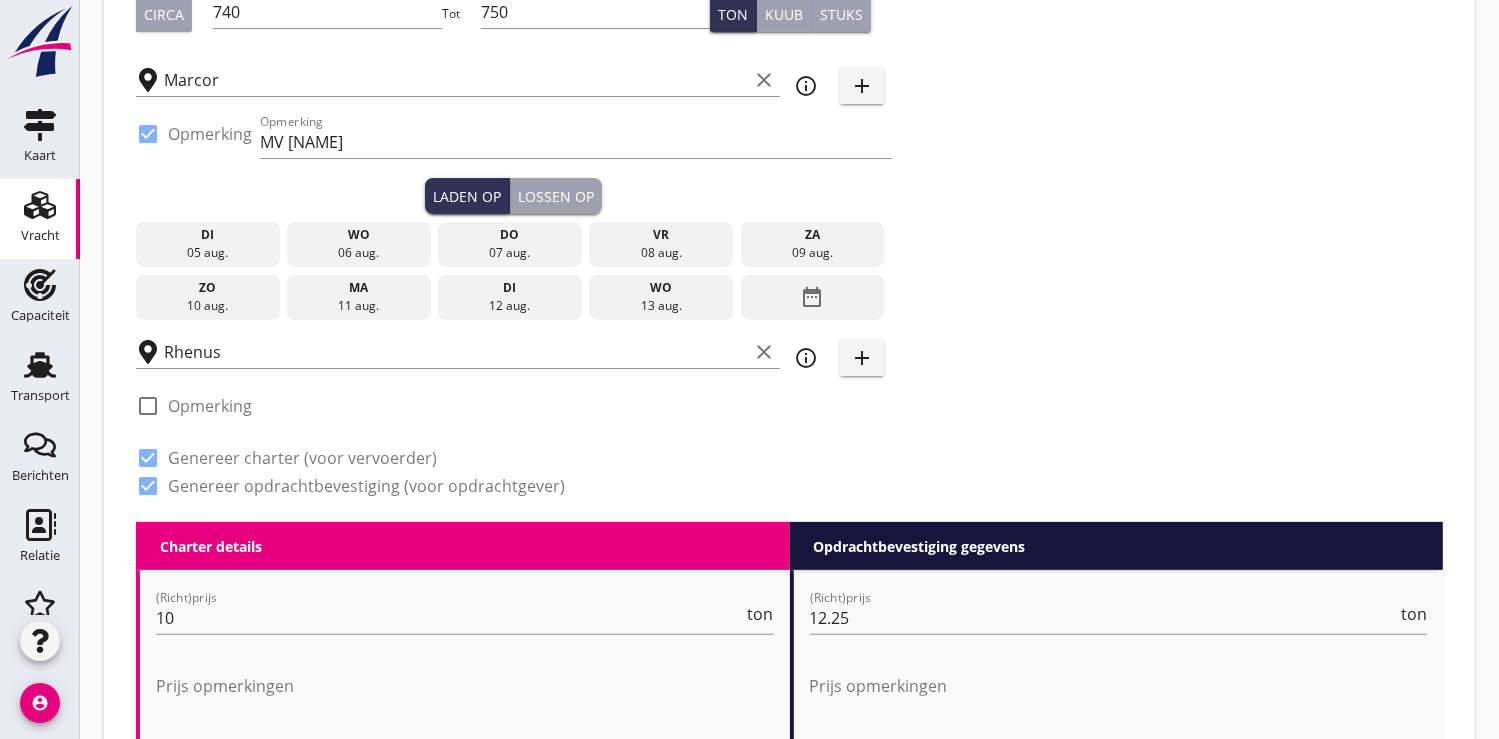 click on "06 aug." at bounding box center (359, 253) 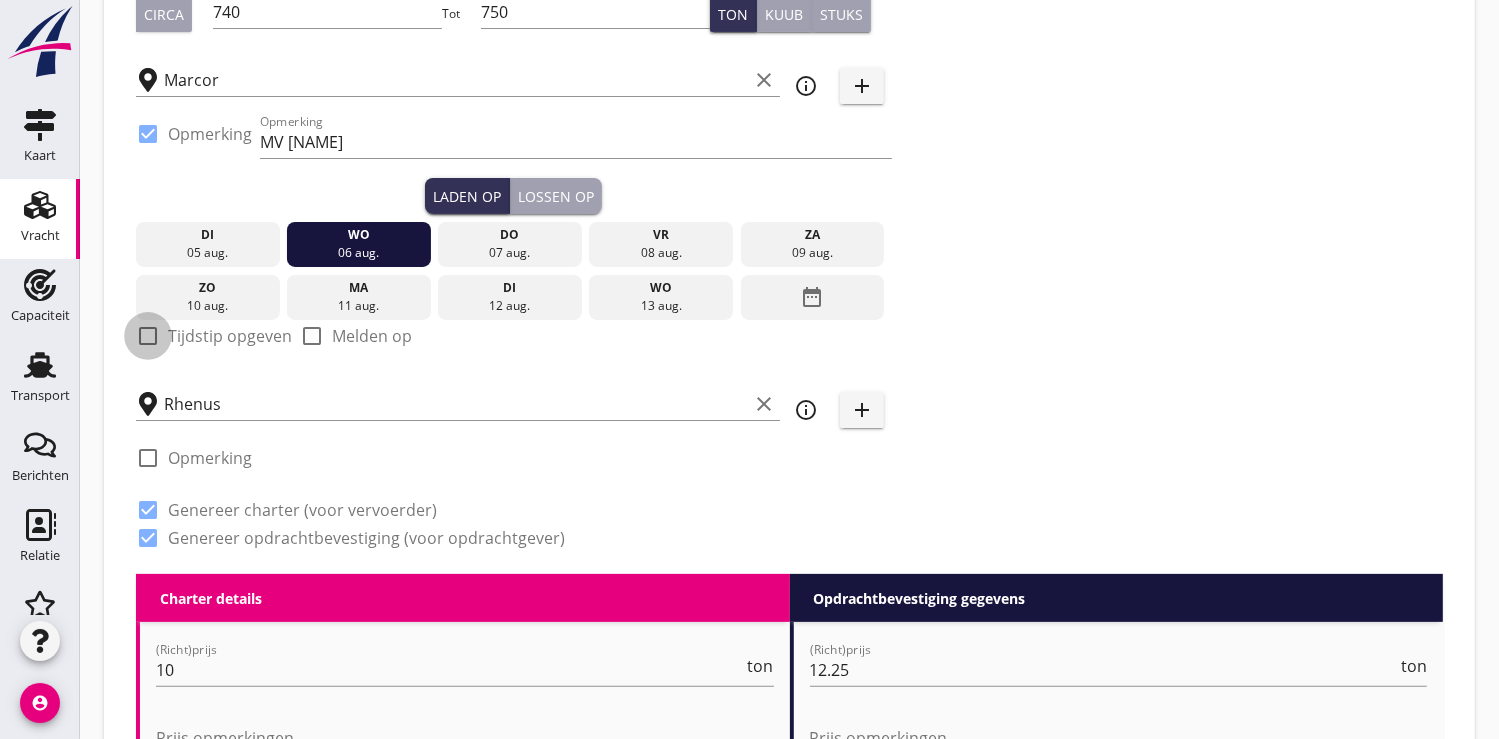 click at bounding box center [148, 336] 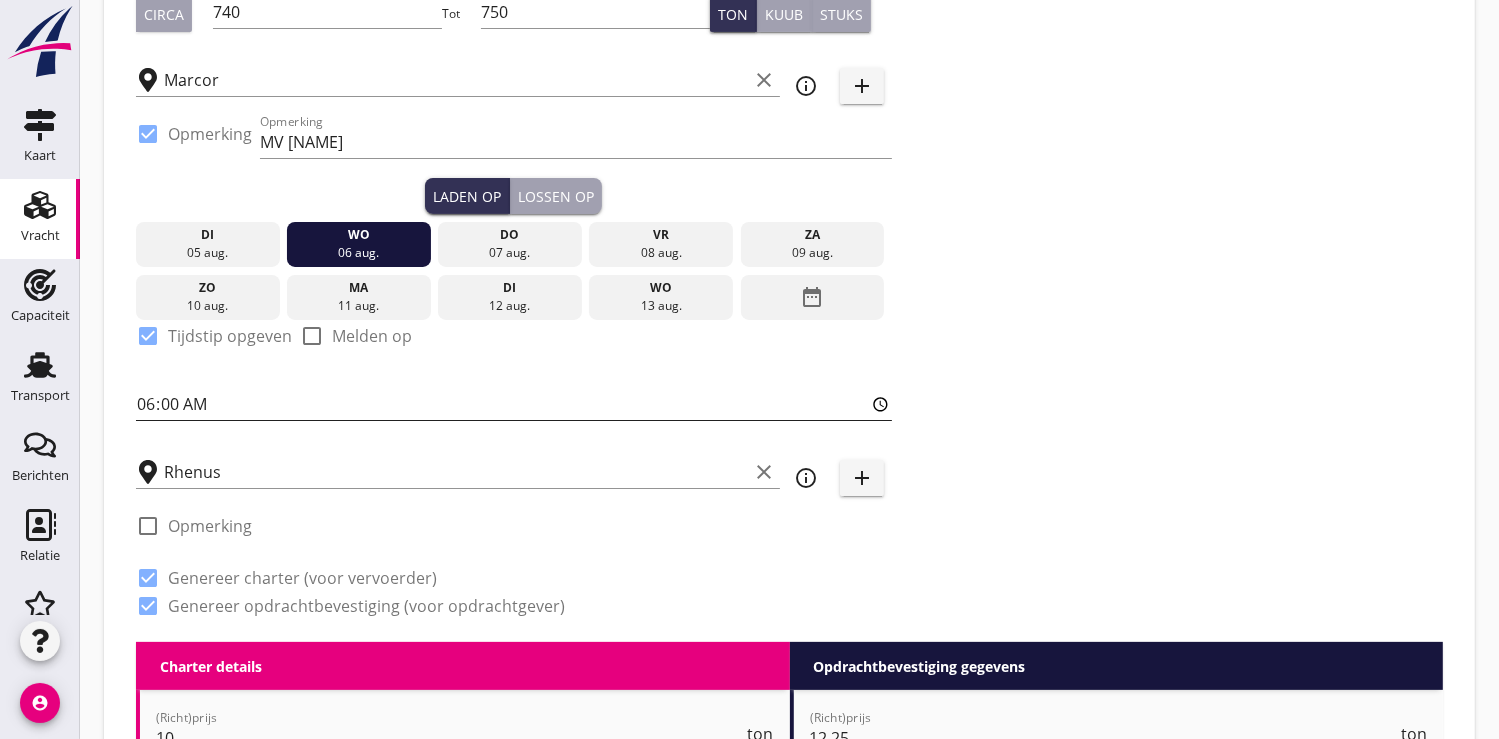 click on "06:00" at bounding box center (514, 404) 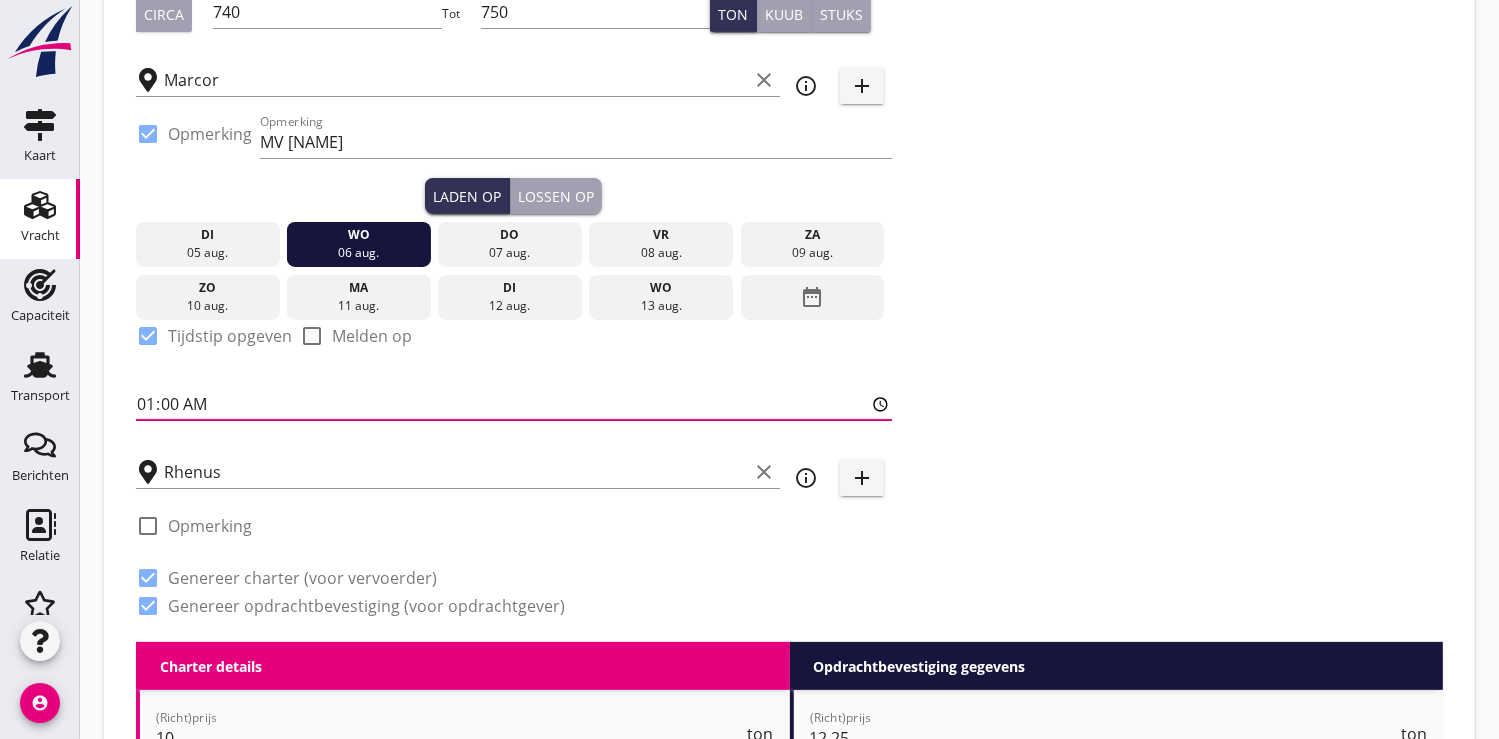 type on "10:00" 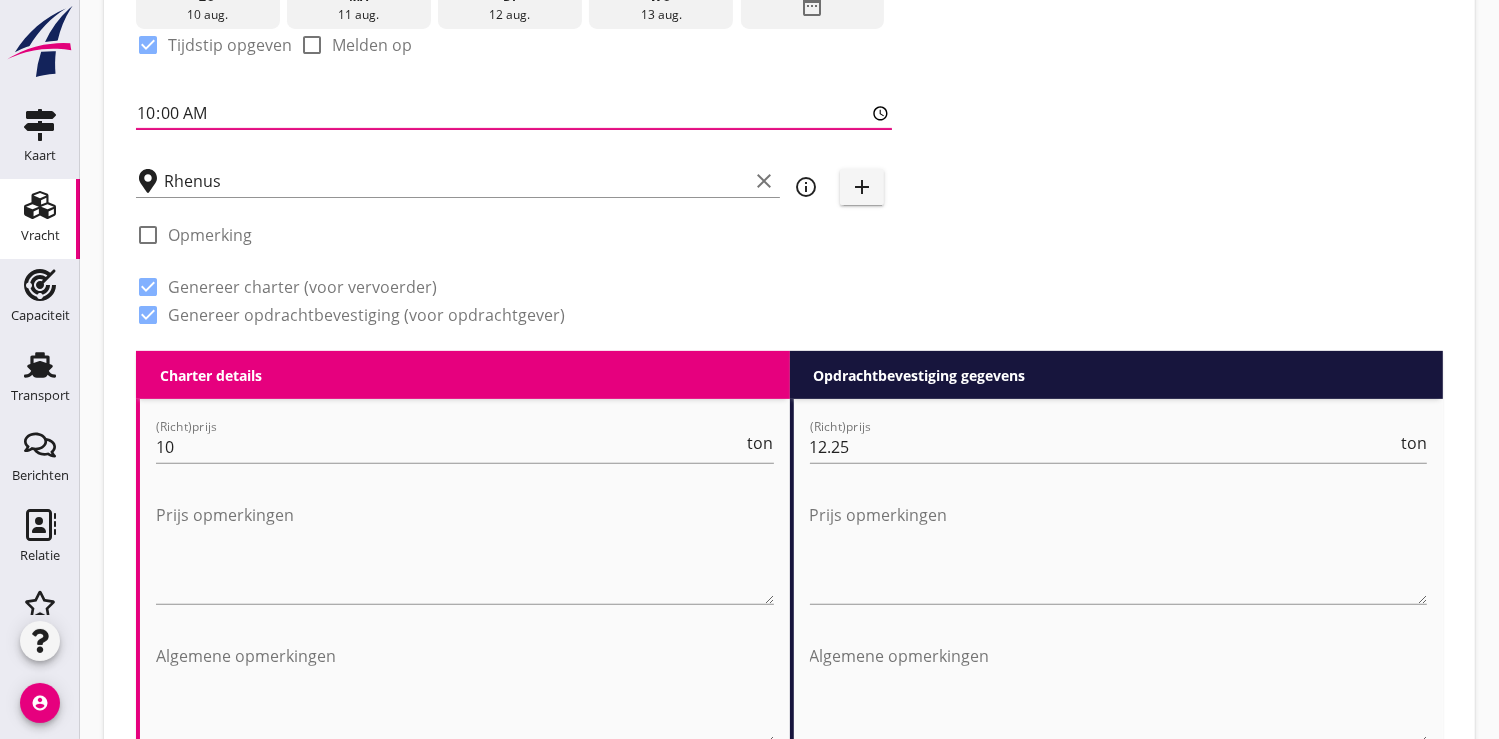 scroll, scrollTop: 666, scrollLeft: 0, axis: vertical 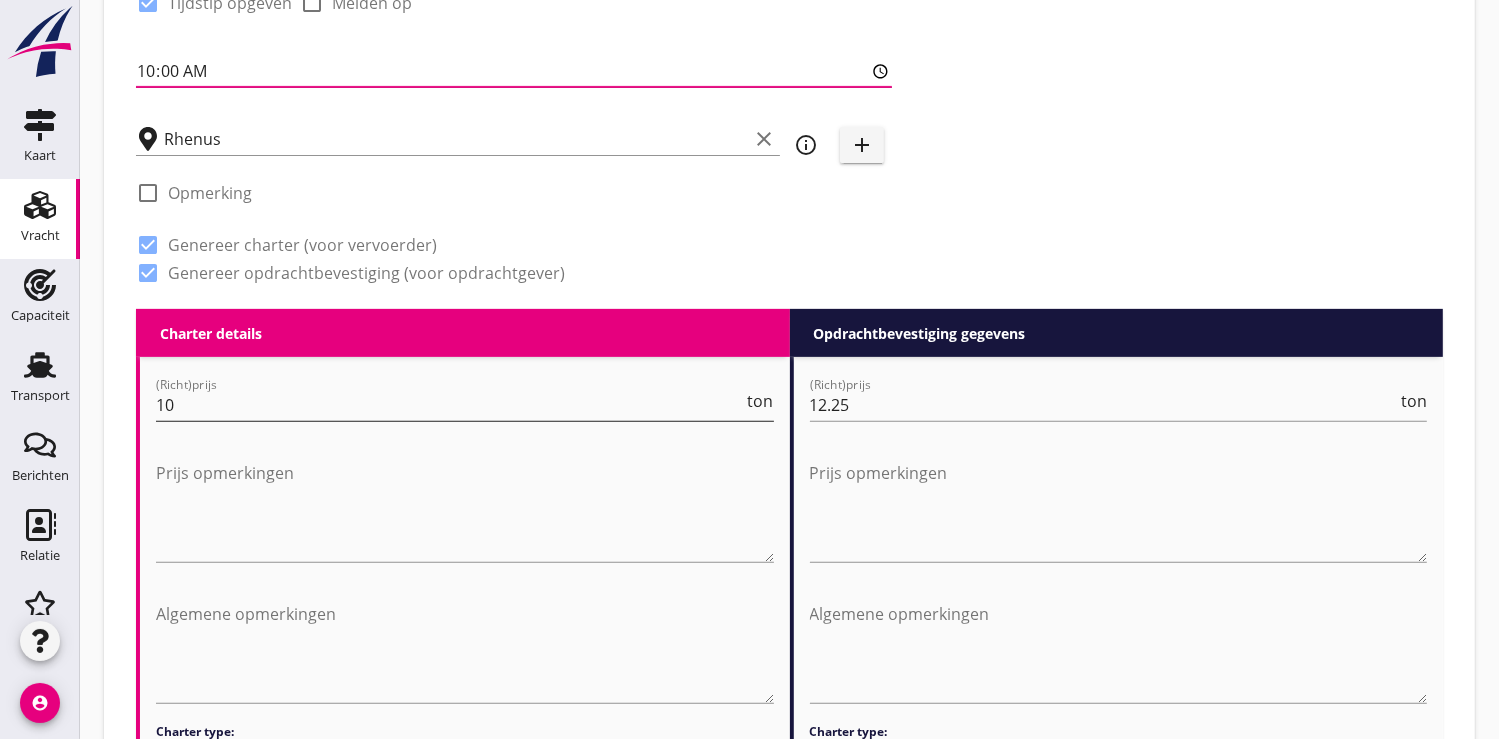 click on "10" at bounding box center [450, 405] 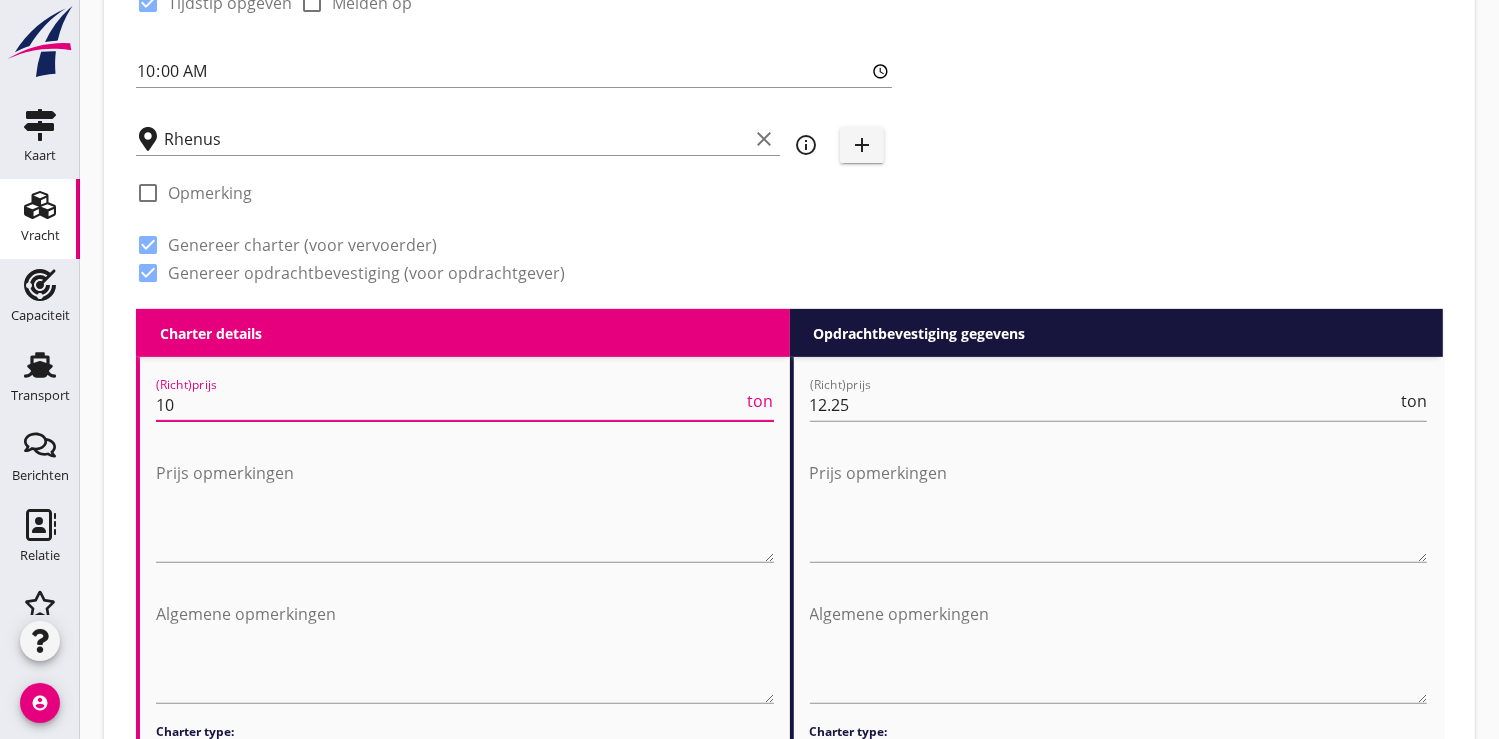 type on "1" 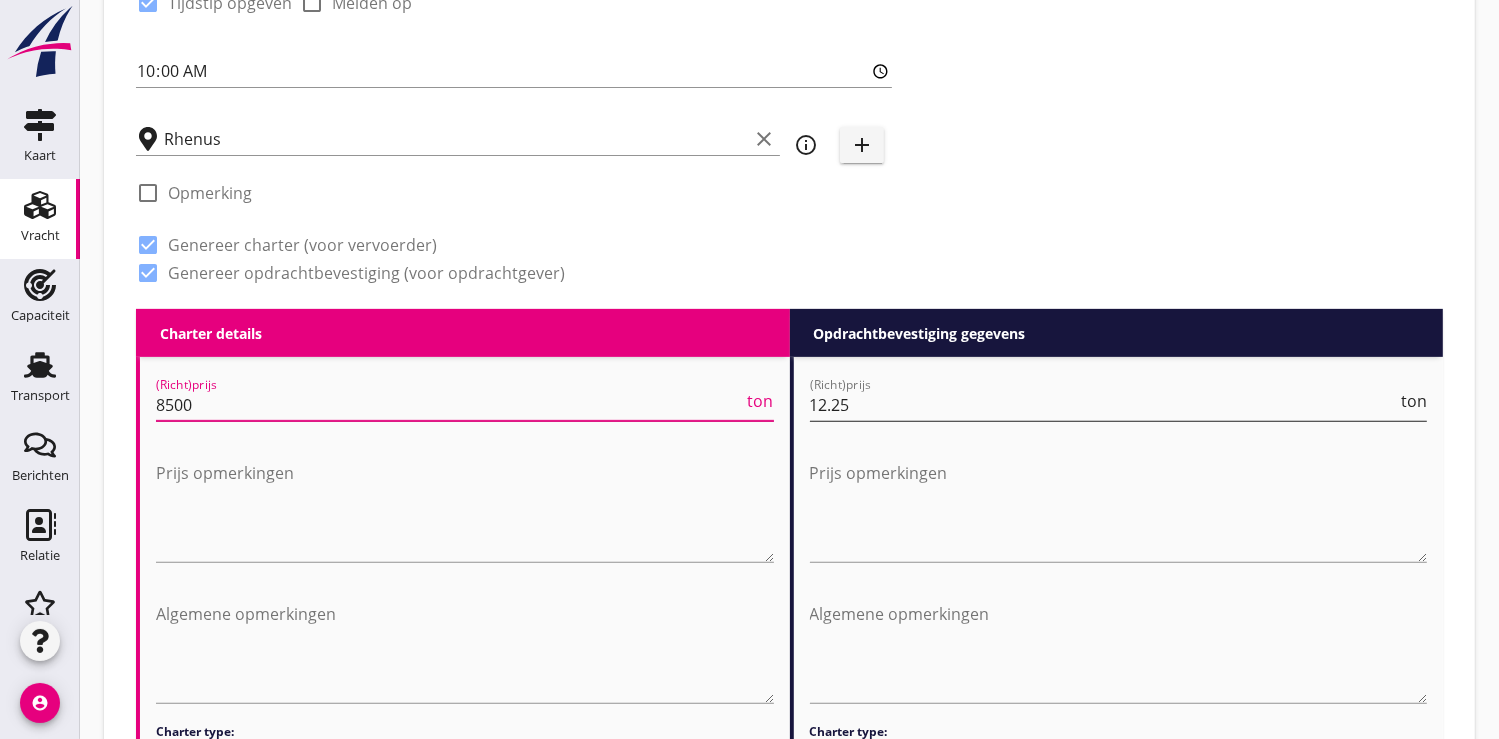 type on "8500" 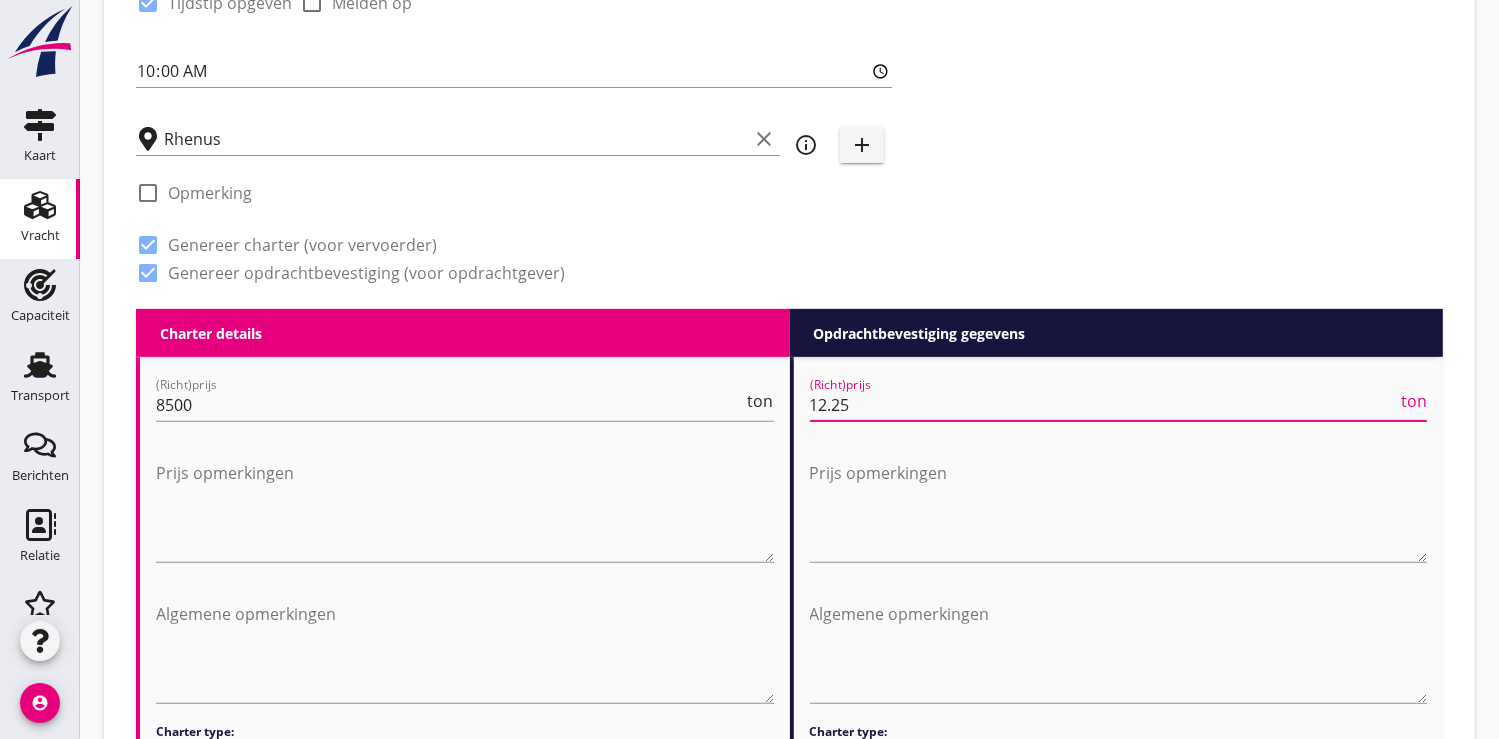 scroll, scrollTop: 0, scrollLeft: 0, axis: both 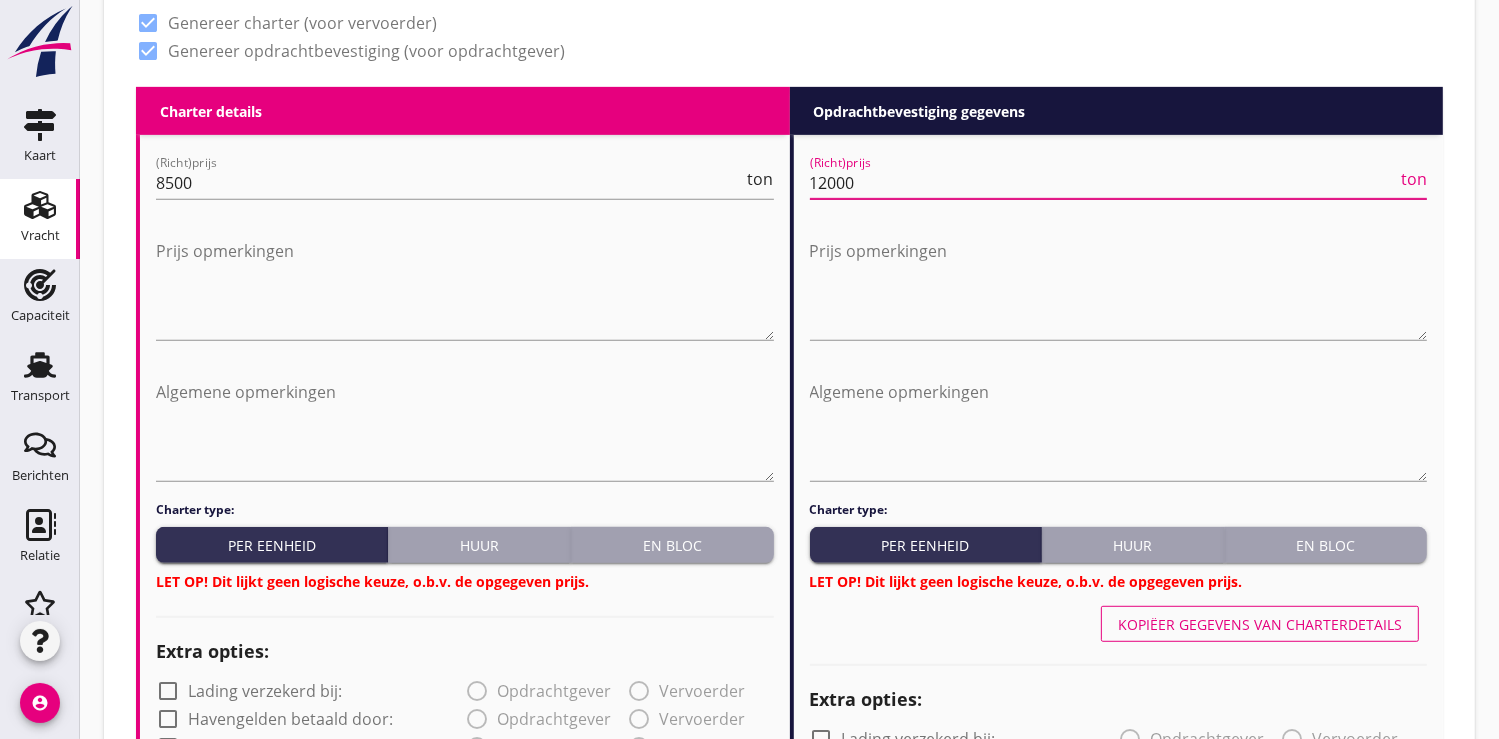 type on "12000" 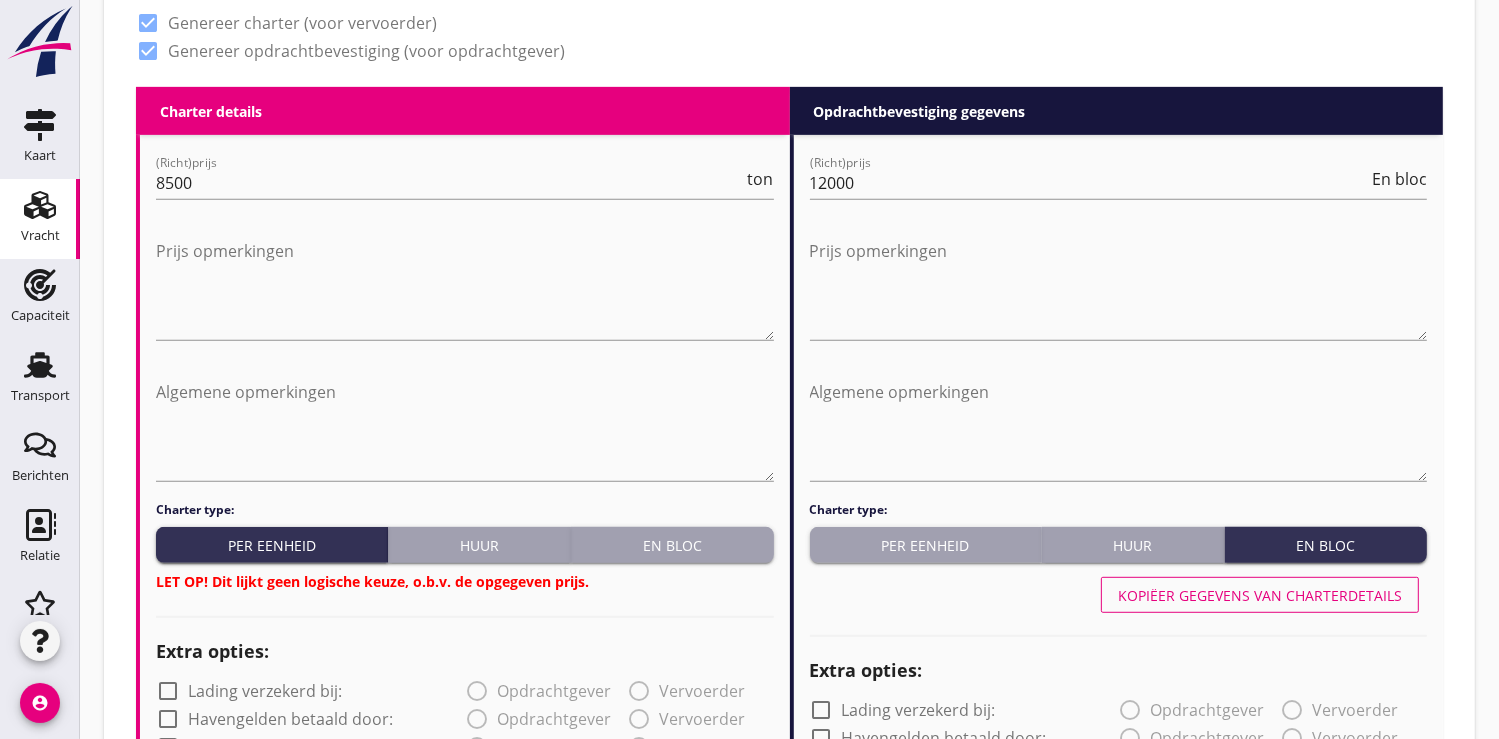 click on "En bloc" at bounding box center (672, 545) 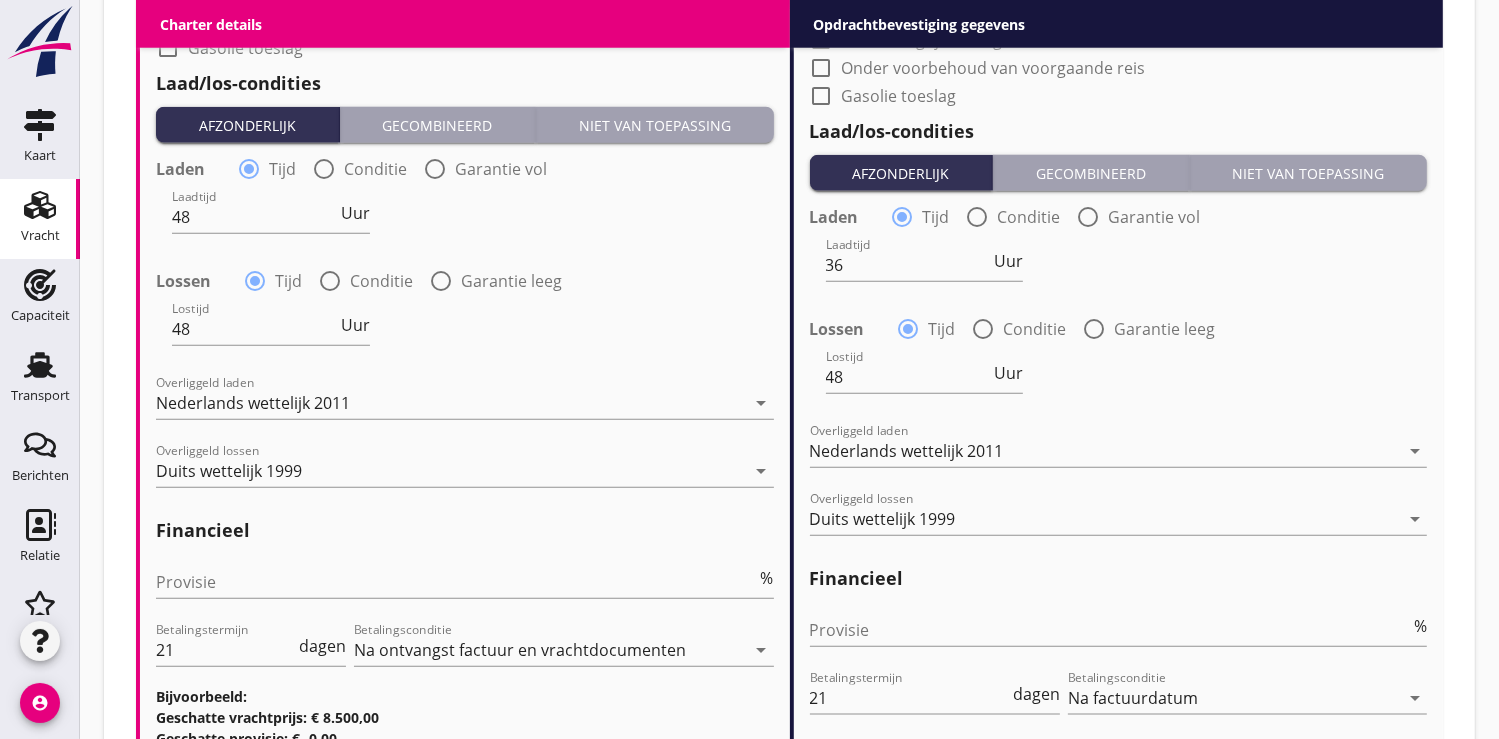 scroll, scrollTop: 2111, scrollLeft: 0, axis: vertical 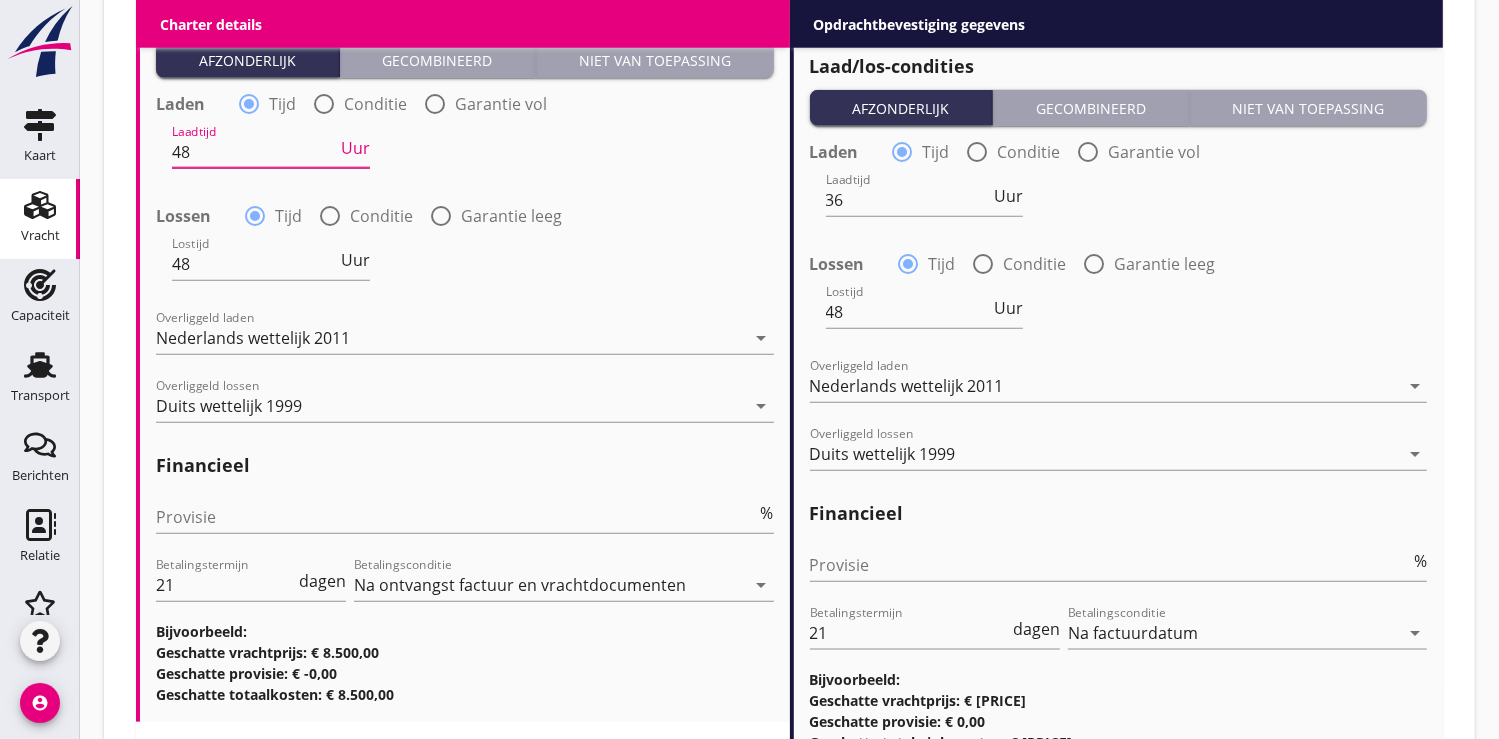 drag, startPoint x: 203, startPoint y: 155, endPoint x: 124, endPoint y: 155, distance: 79 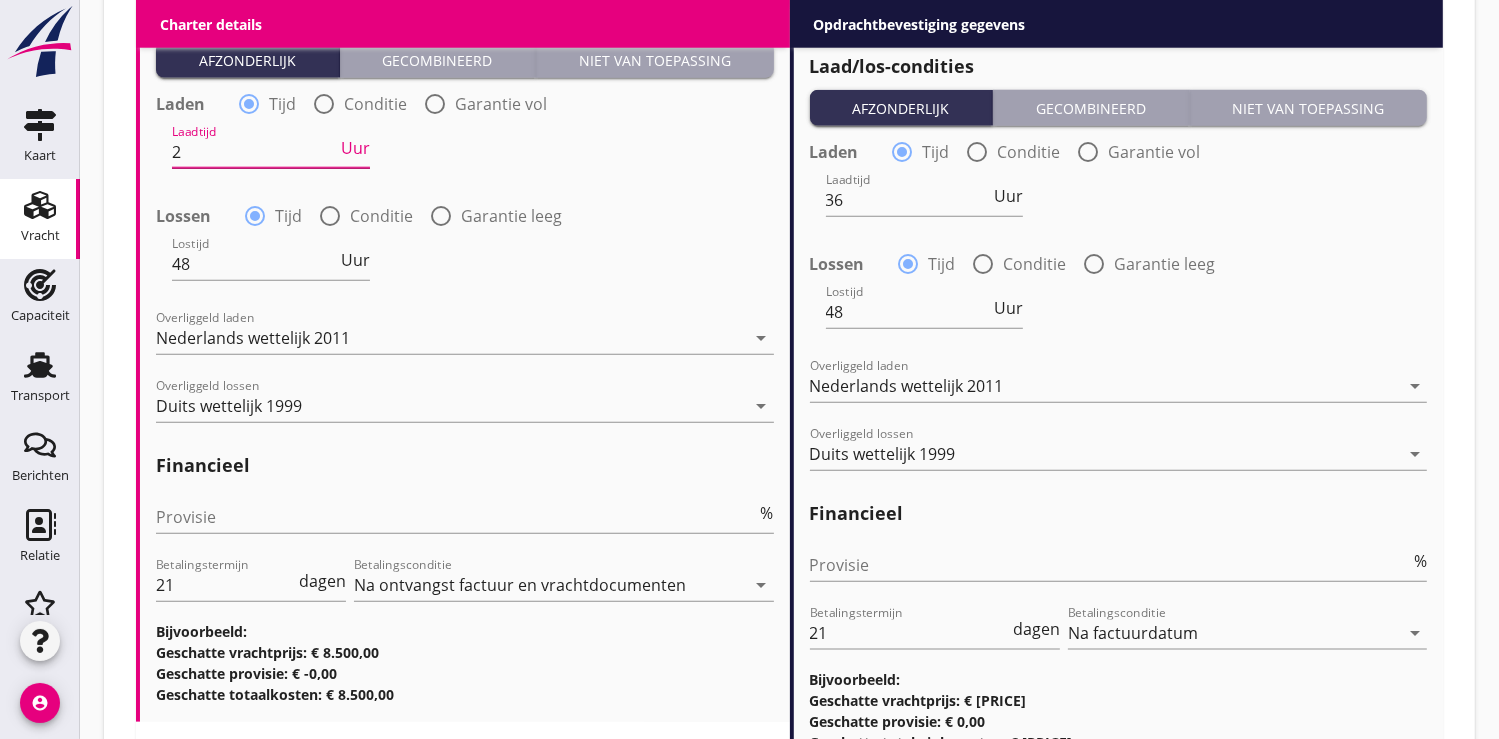 drag, startPoint x: 337, startPoint y: 143, endPoint x: 358, endPoint y: 151, distance: 22.472204 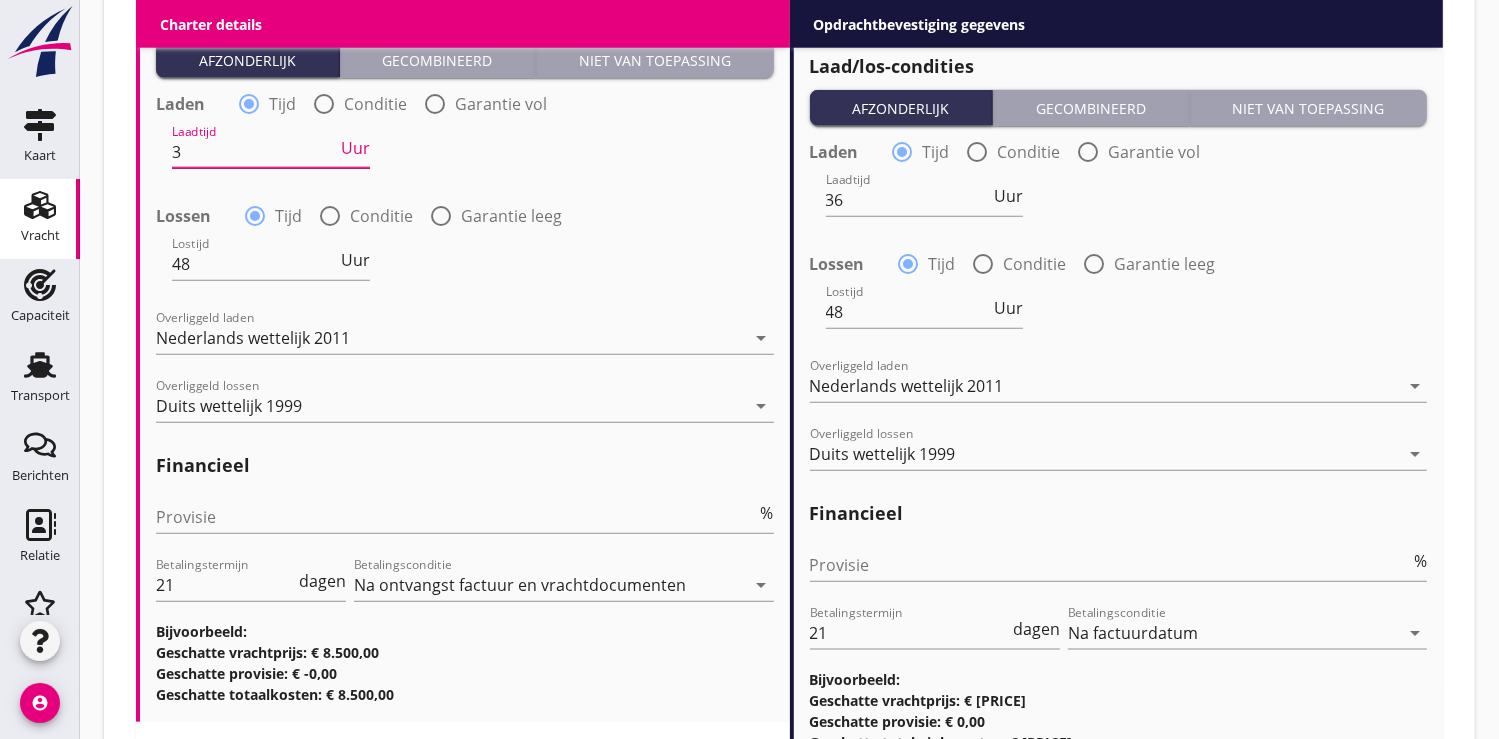 click on "3" at bounding box center (254, 152) 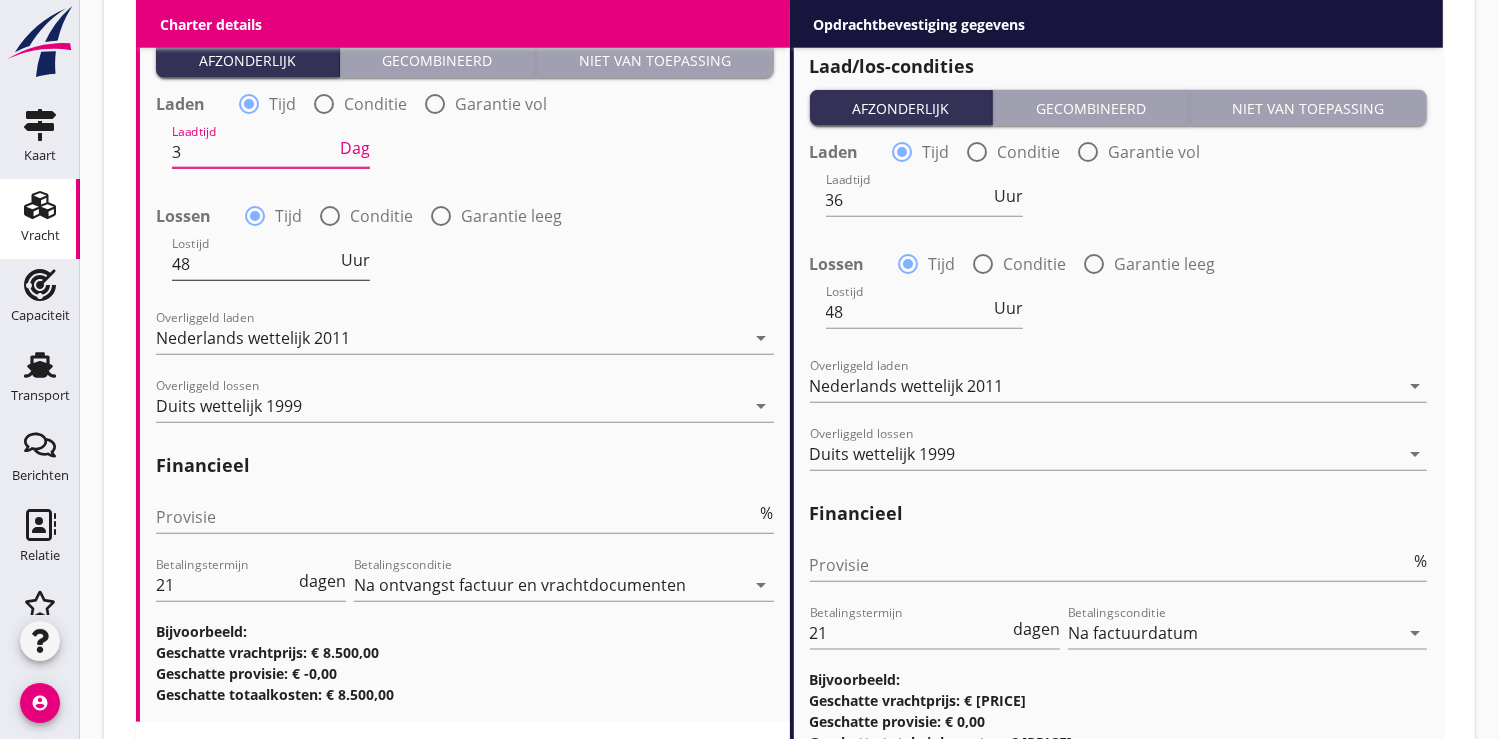 click on "48" at bounding box center (254, 264) 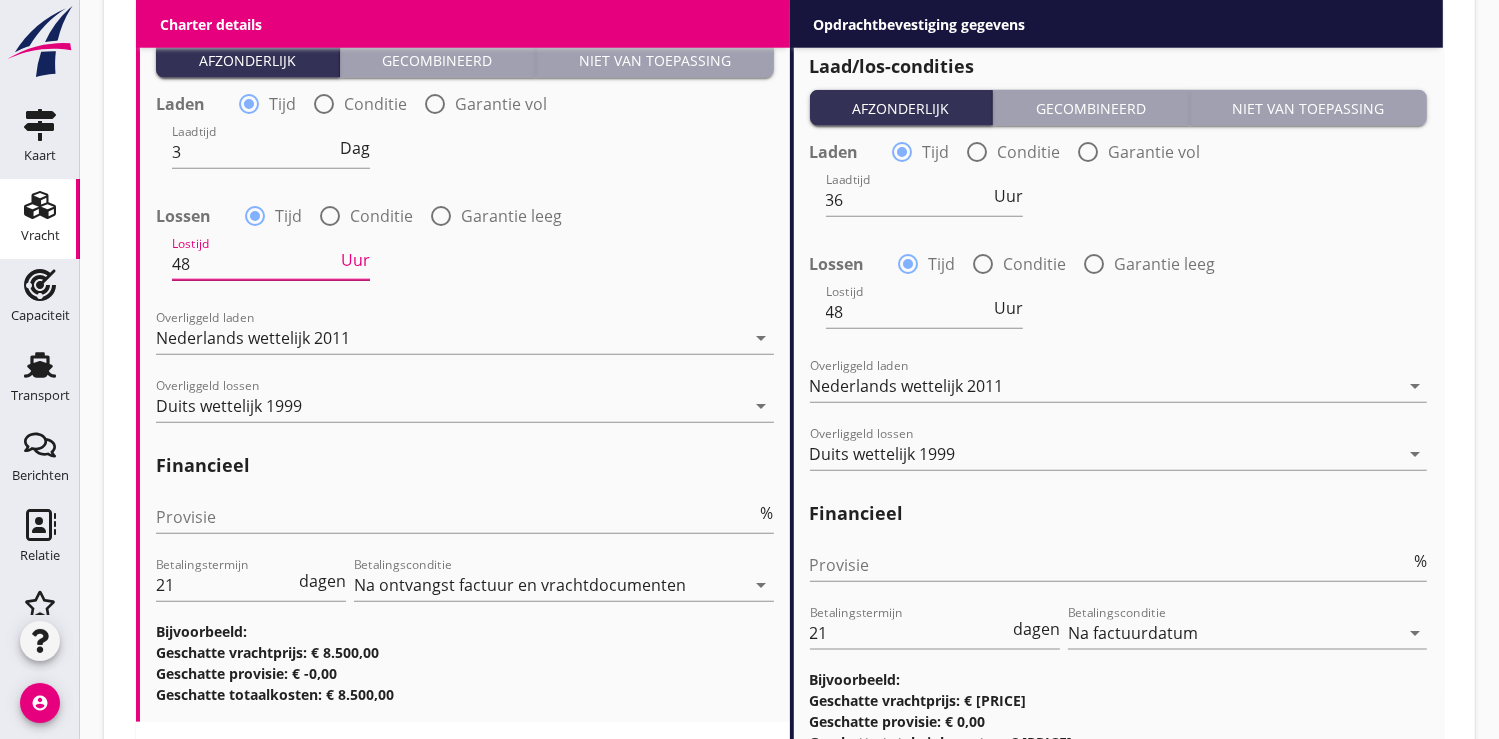 type on "4" 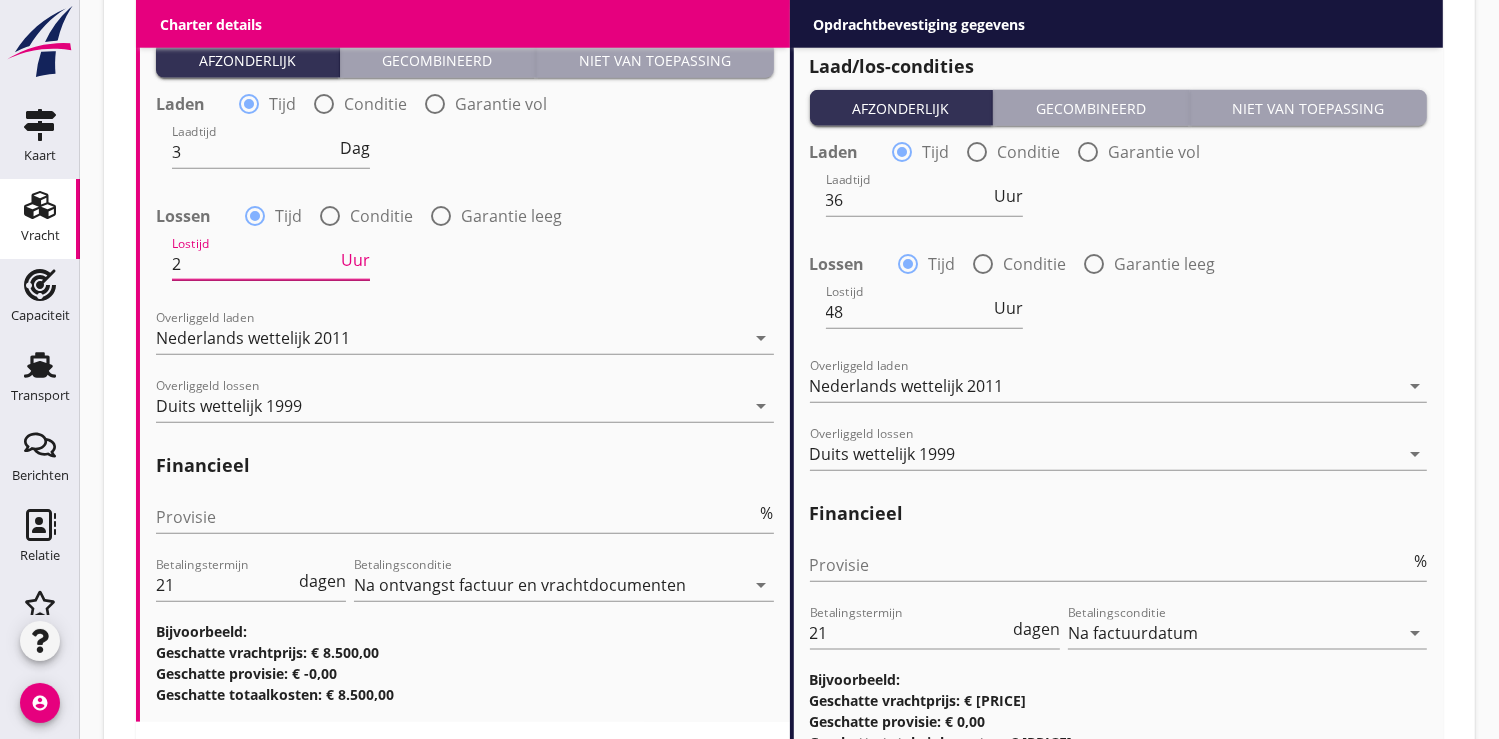 click on "Uur" at bounding box center (355, 260) 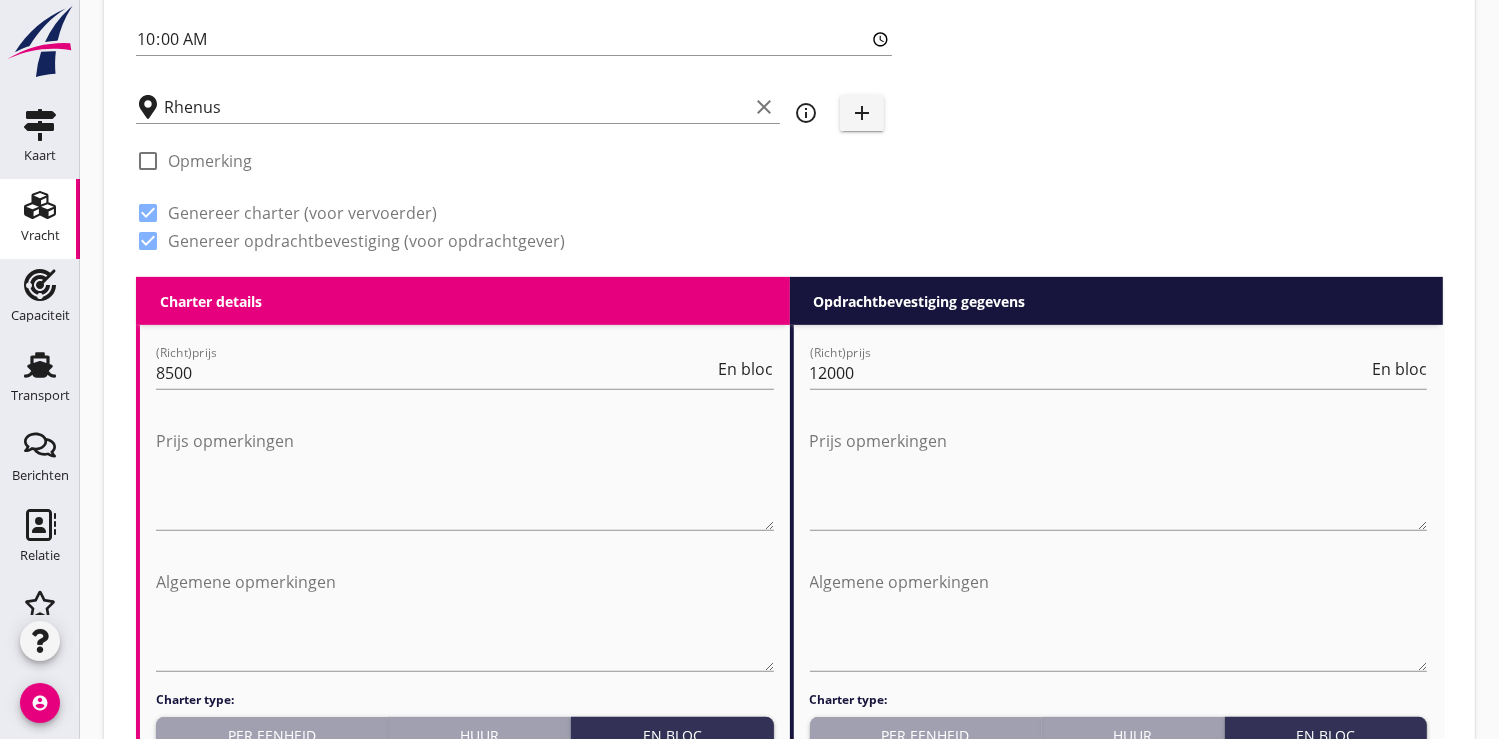 scroll, scrollTop: 444, scrollLeft: 0, axis: vertical 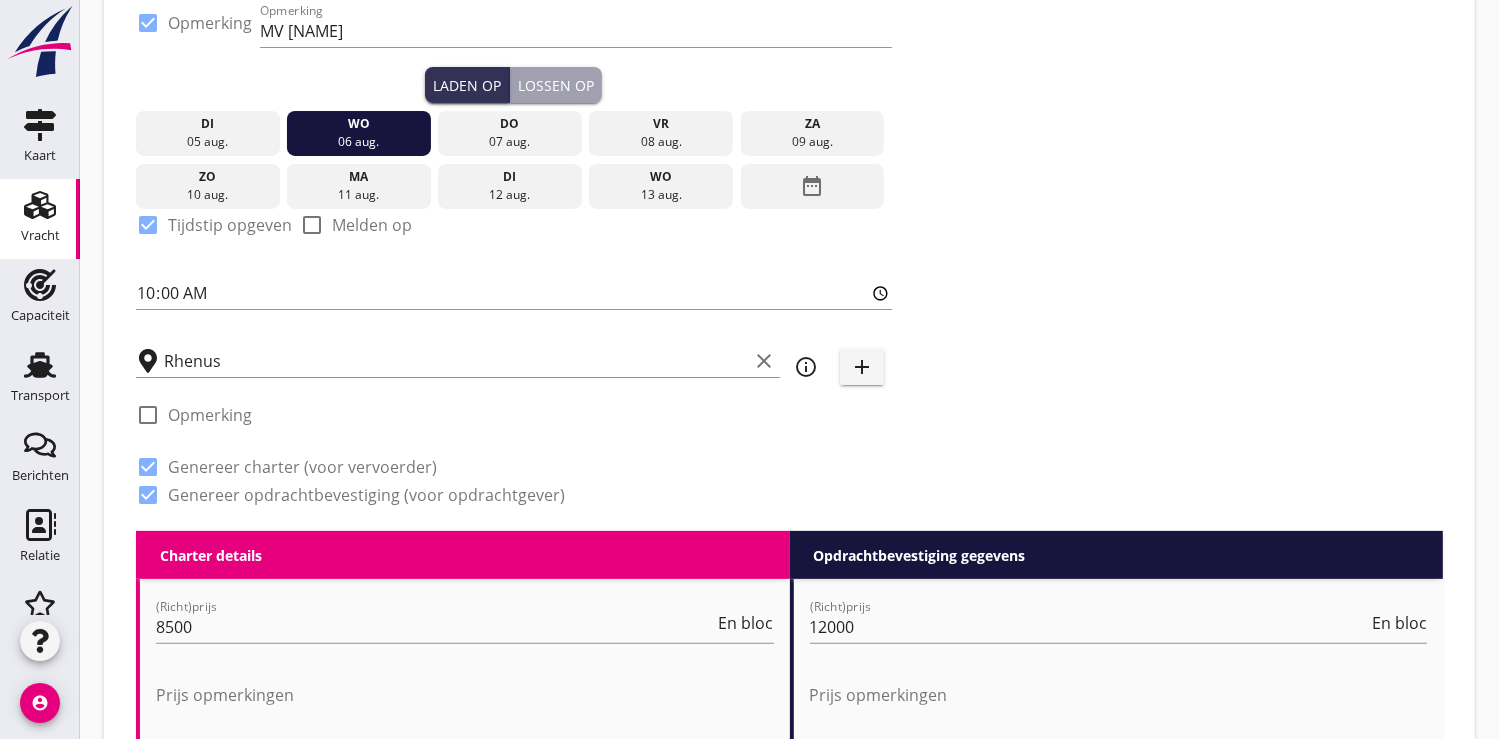 type on "2" 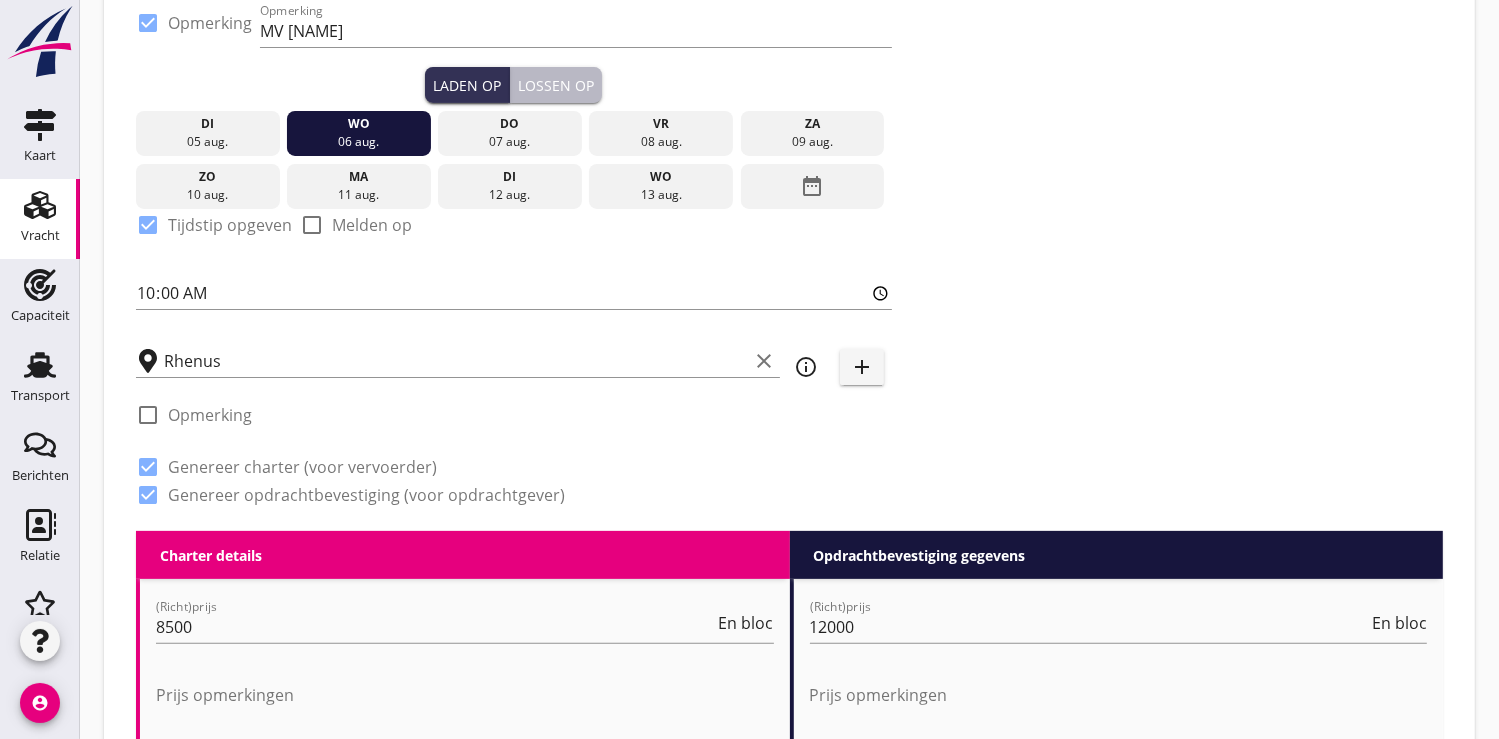 click on "Lossen op" at bounding box center (556, 85) 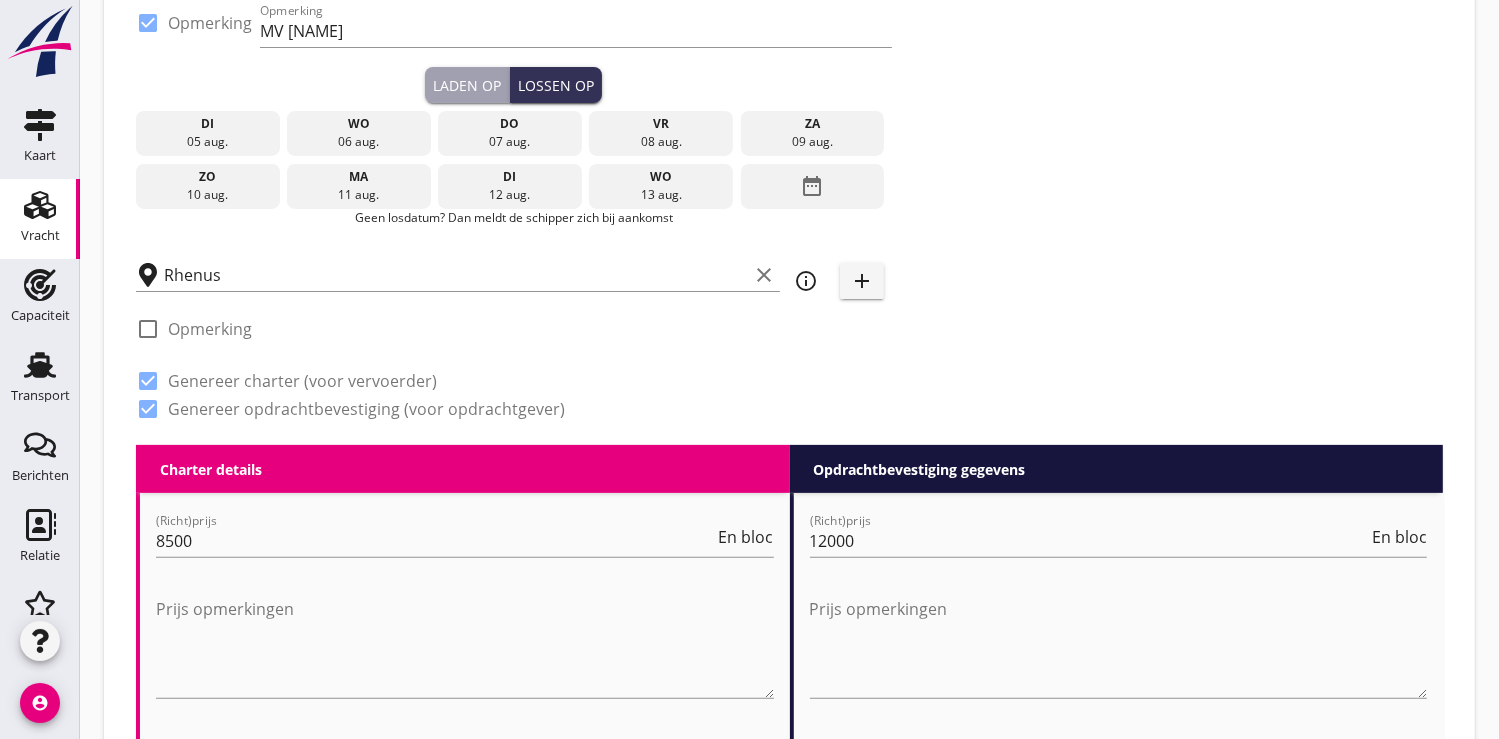 click on "11 aug." at bounding box center (359, 195) 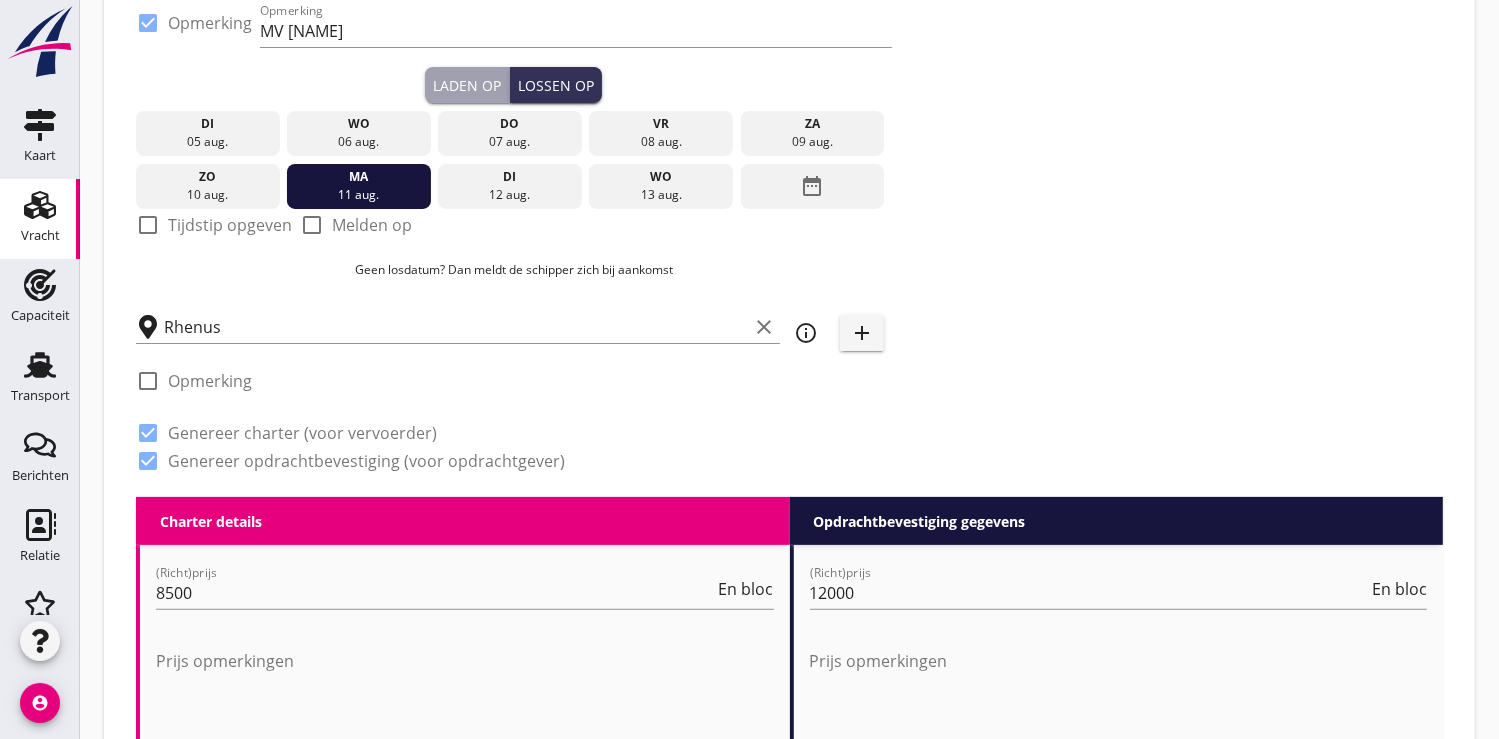 click at bounding box center (148, 225) 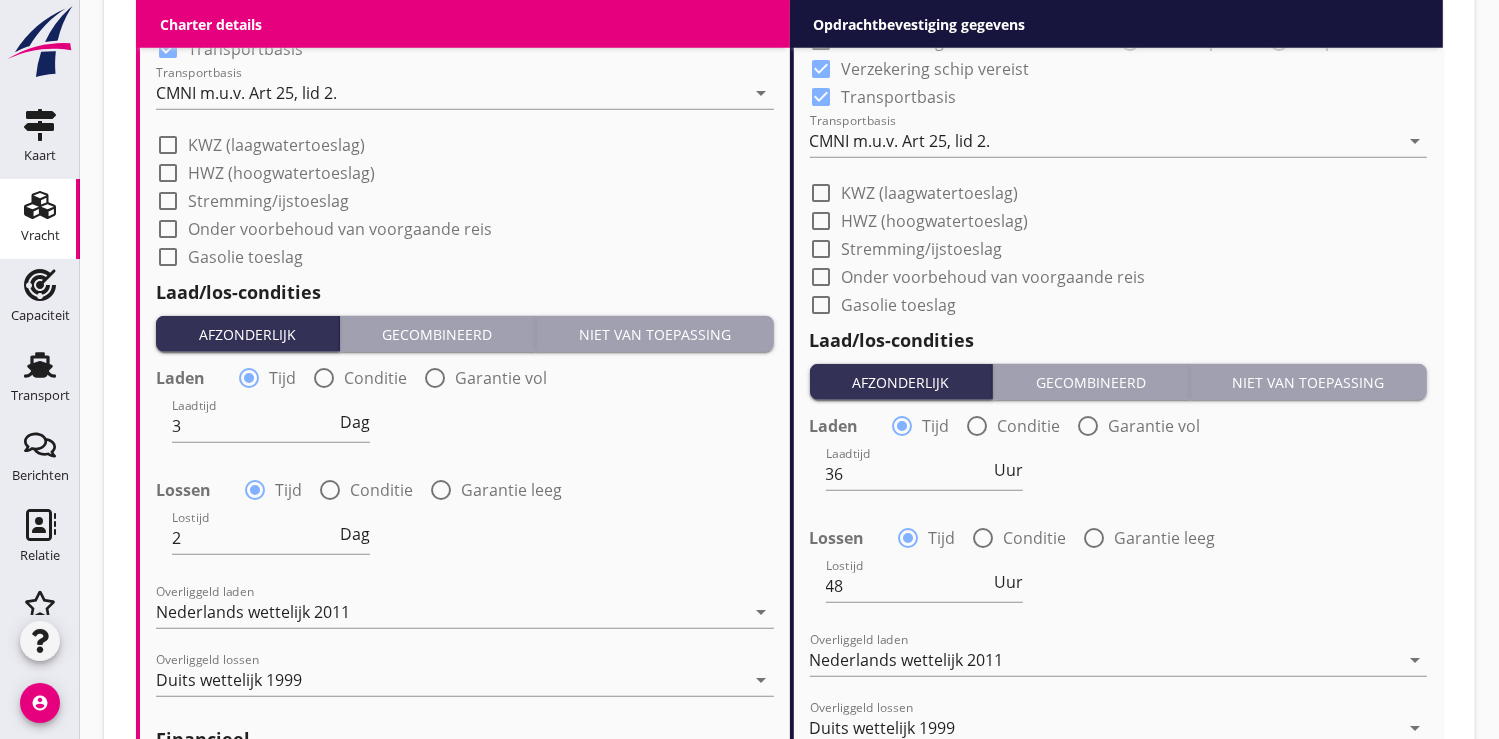 scroll, scrollTop: 2111, scrollLeft: 0, axis: vertical 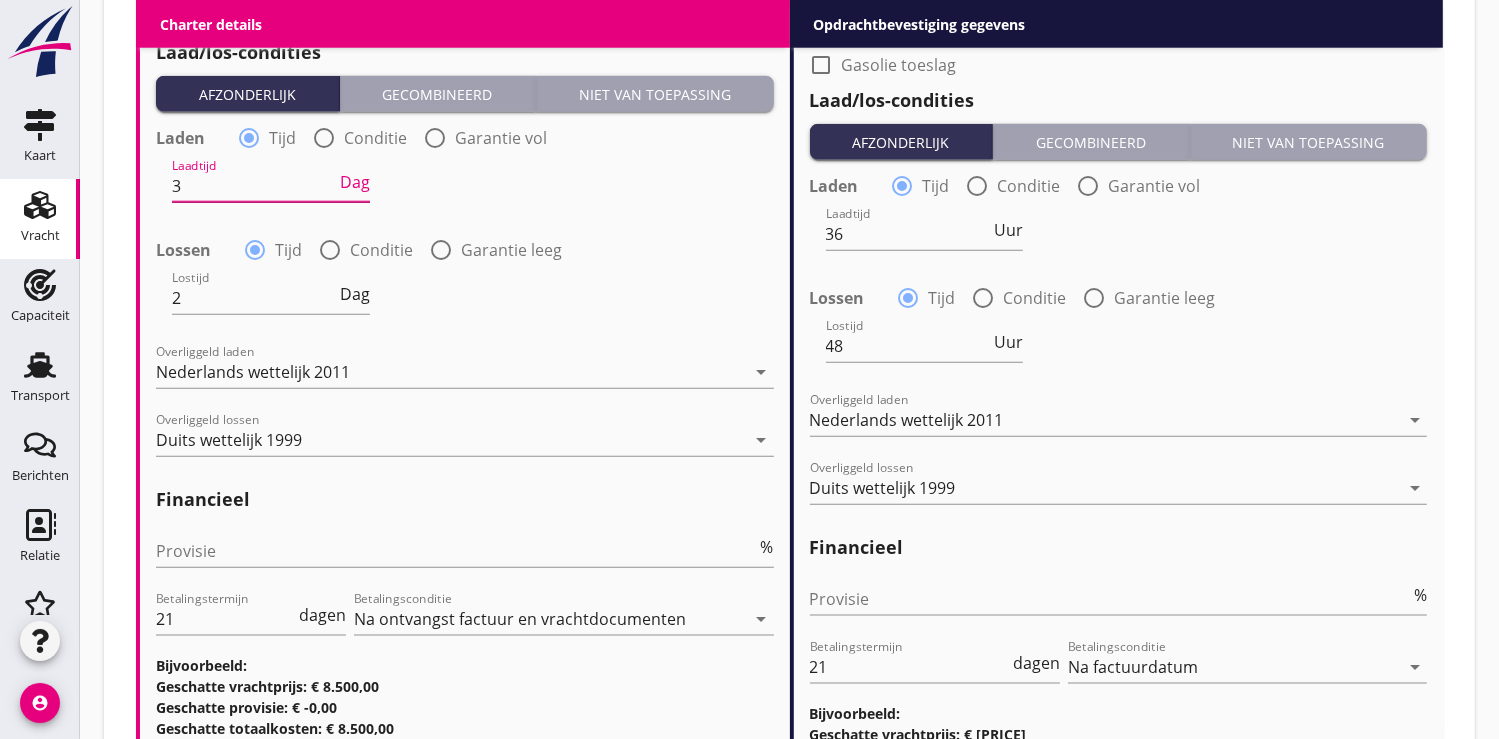 click on "3" at bounding box center [254, 186] 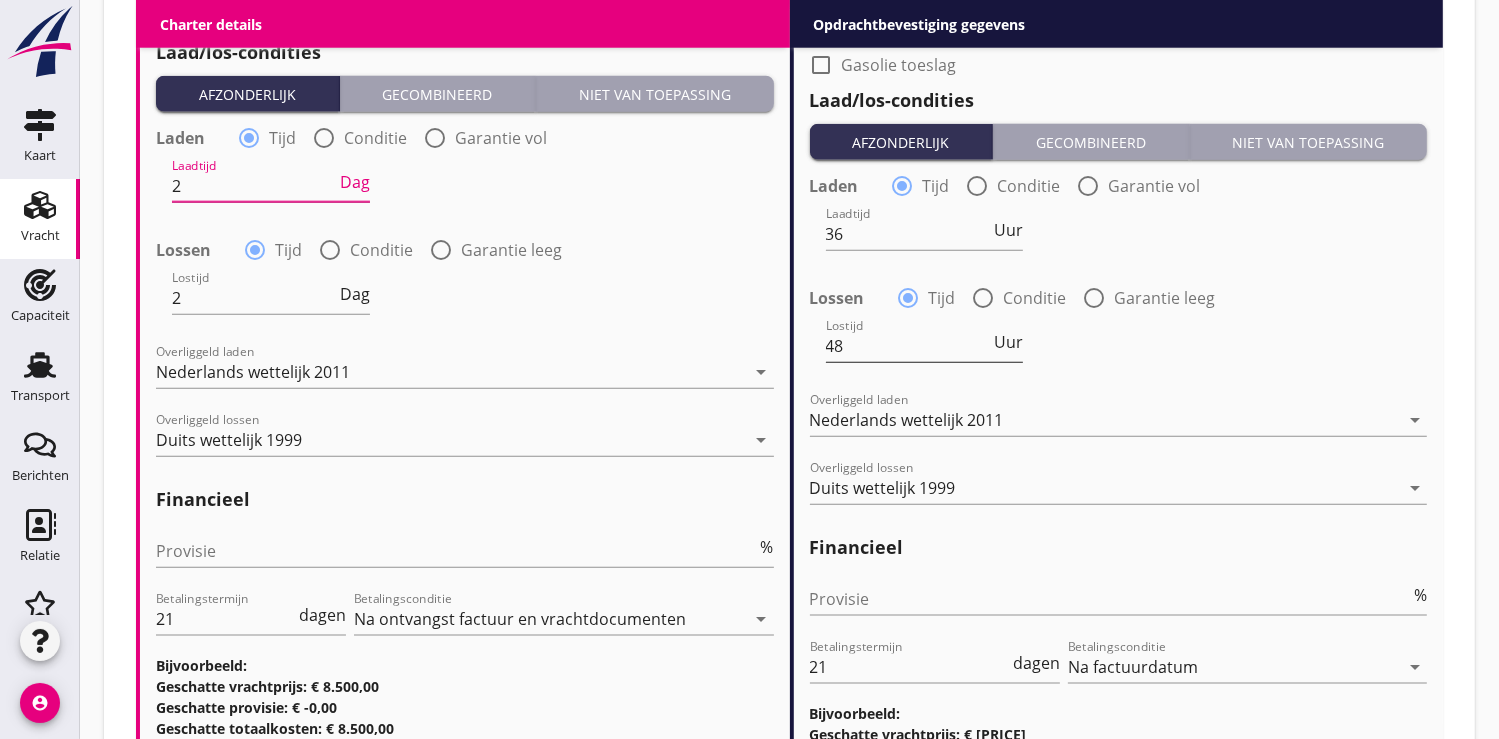 type on "2" 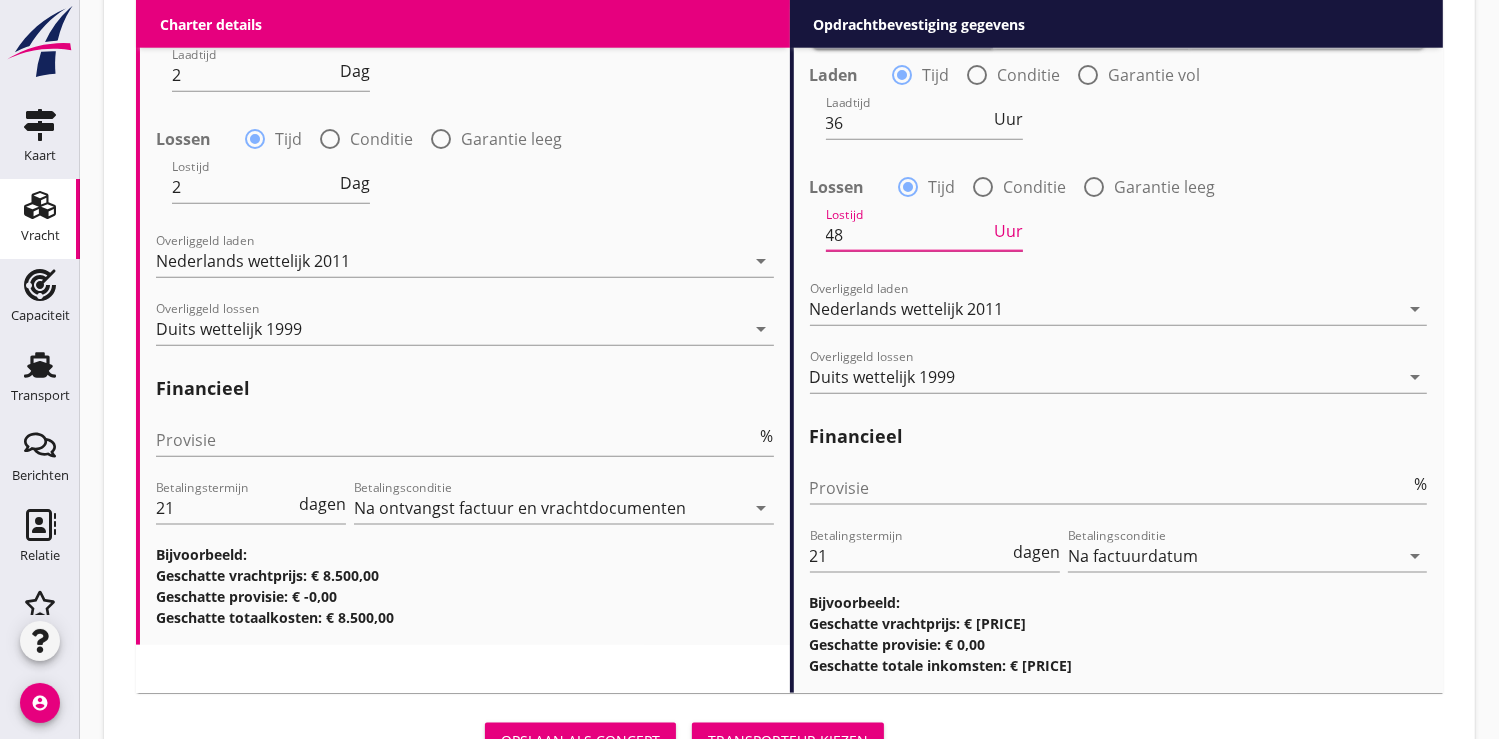 scroll, scrollTop: 2310, scrollLeft: 0, axis: vertical 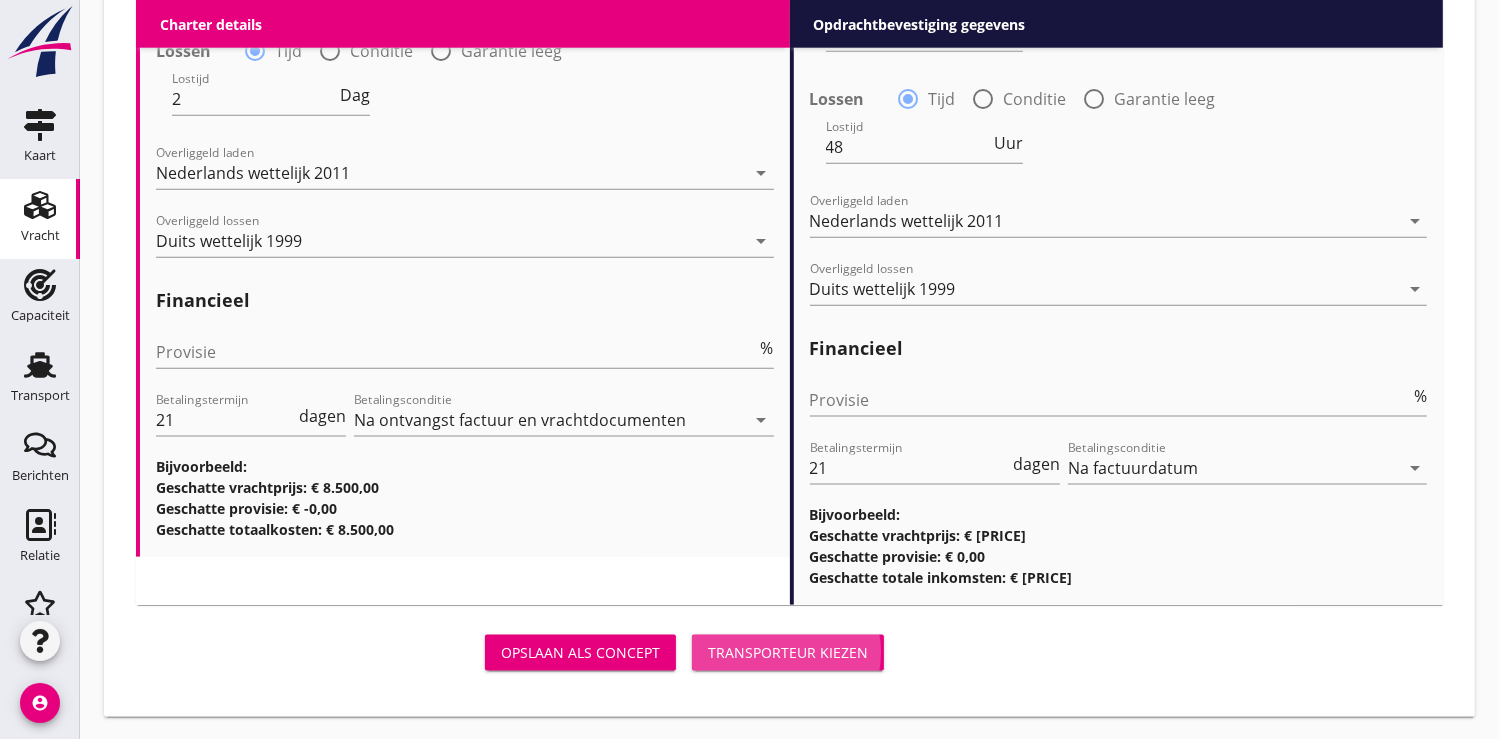 click on "Transporteur kiezen" at bounding box center (788, 652) 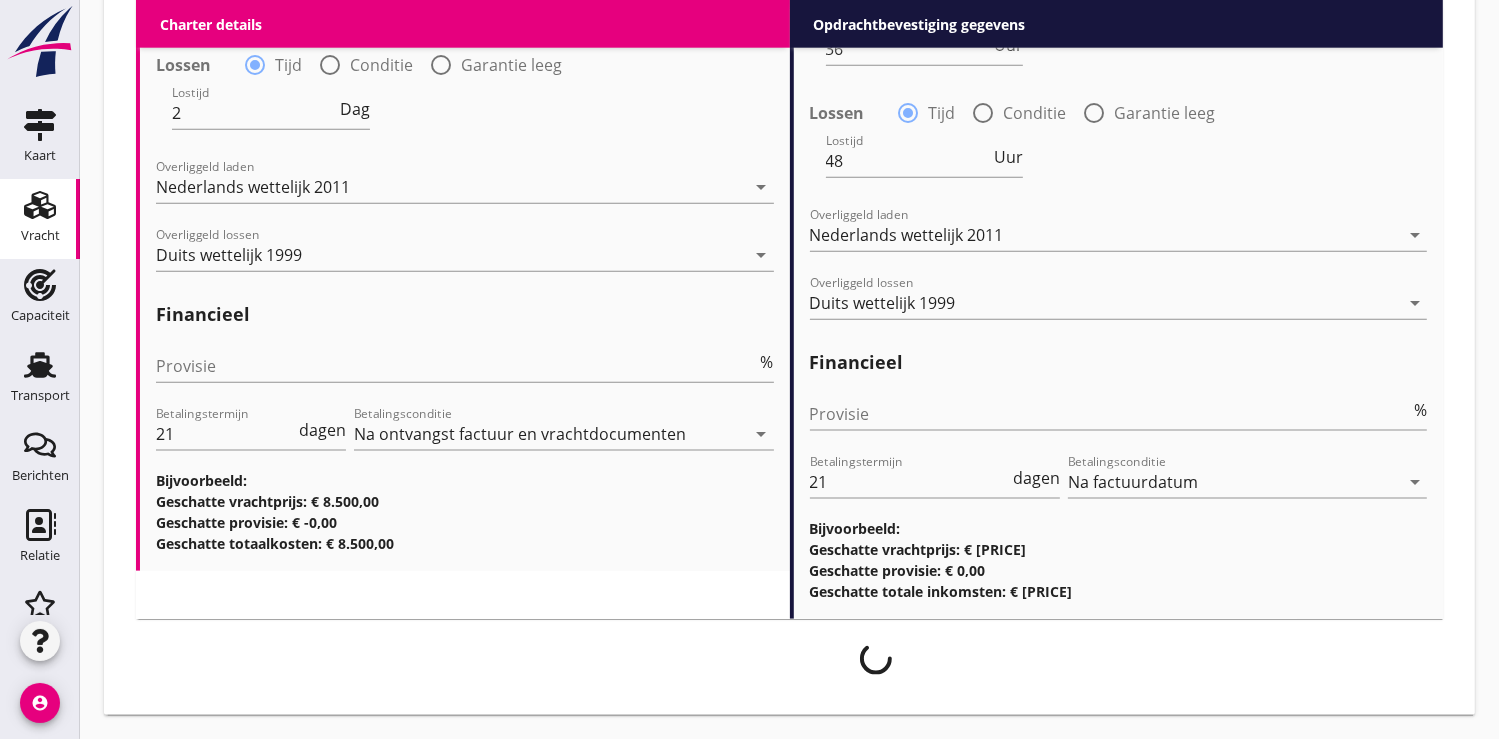 scroll, scrollTop: 2294, scrollLeft: 0, axis: vertical 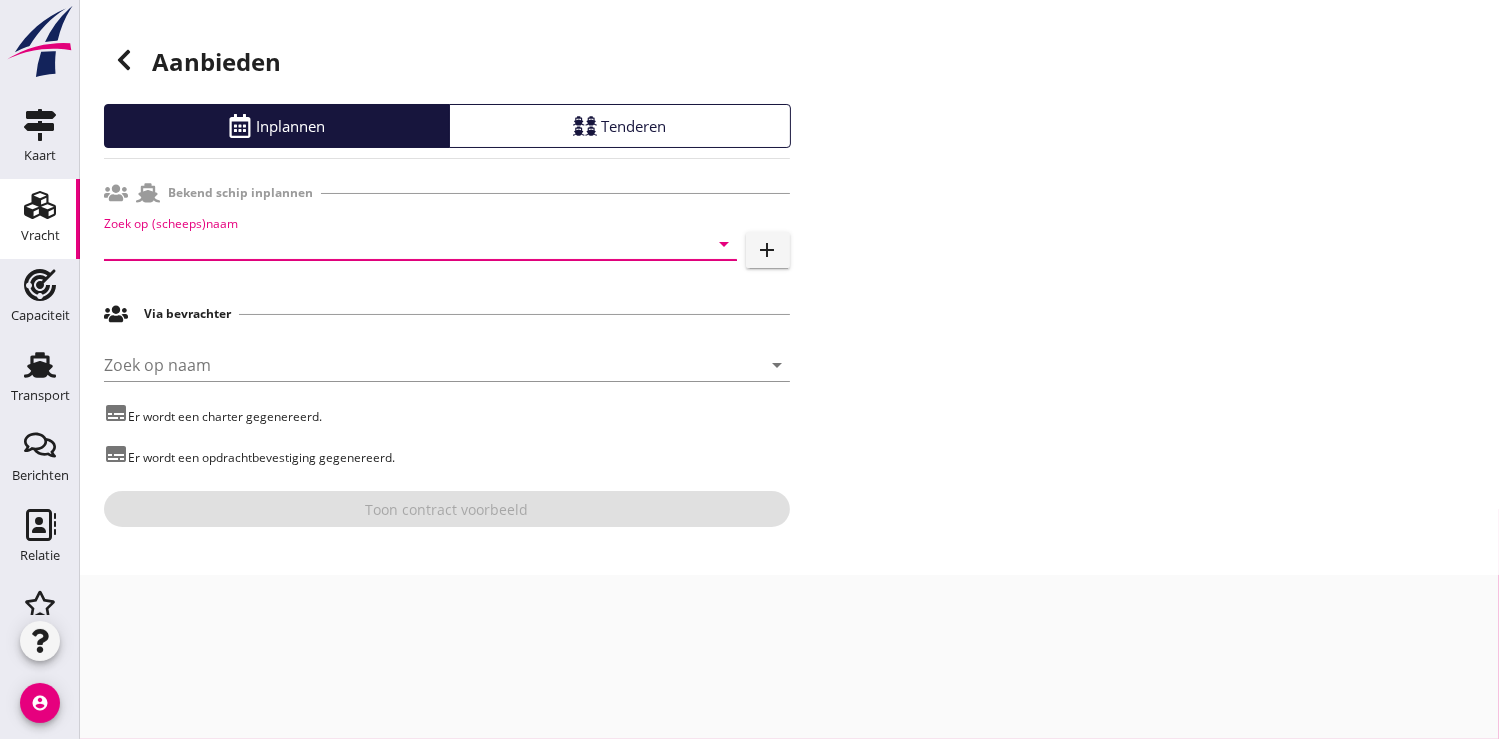 click at bounding box center (392, 244) 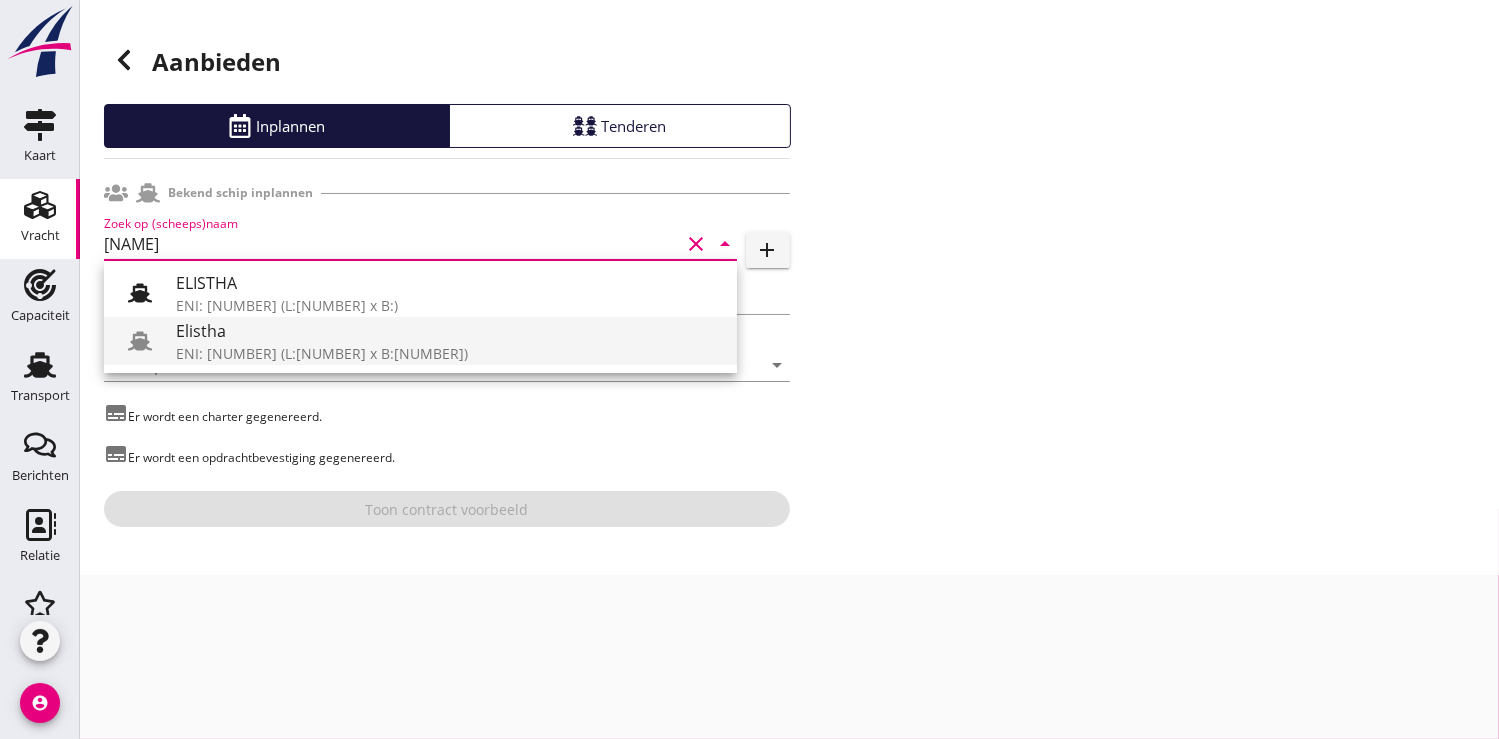 click on "Elistha" at bounding box center [448, 331] 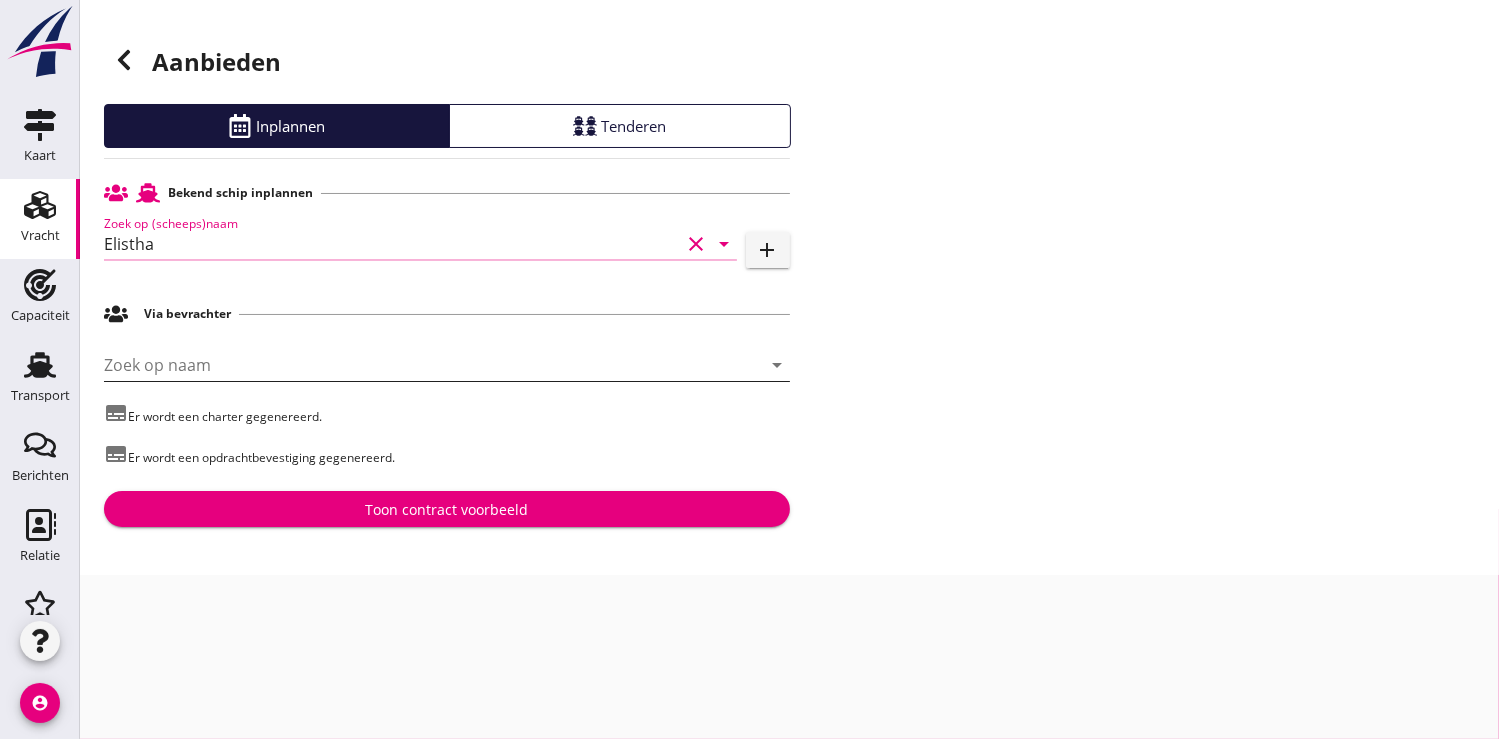 type on "Elistha" 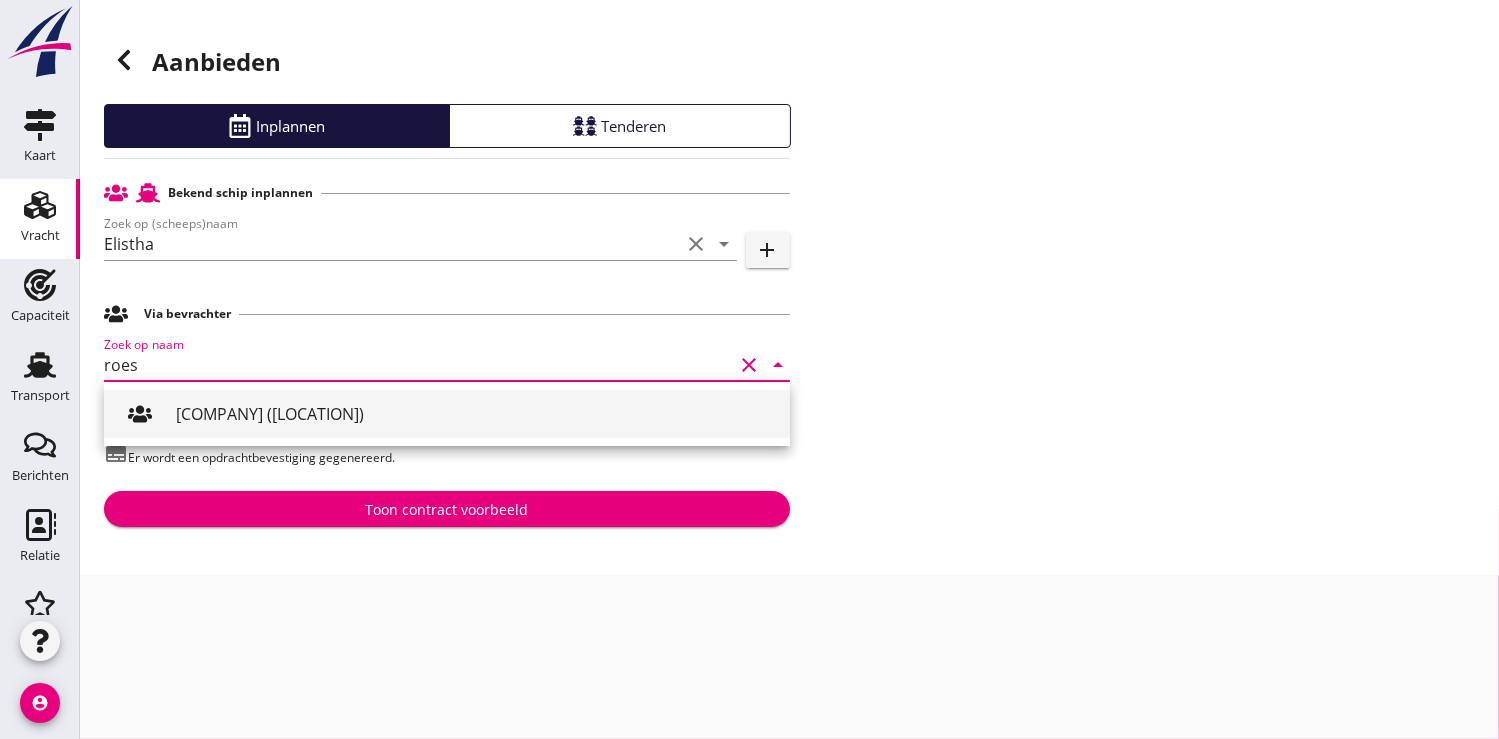 click on "[COMPANY] ([LOCATION])" at bounding box center (475, 414) 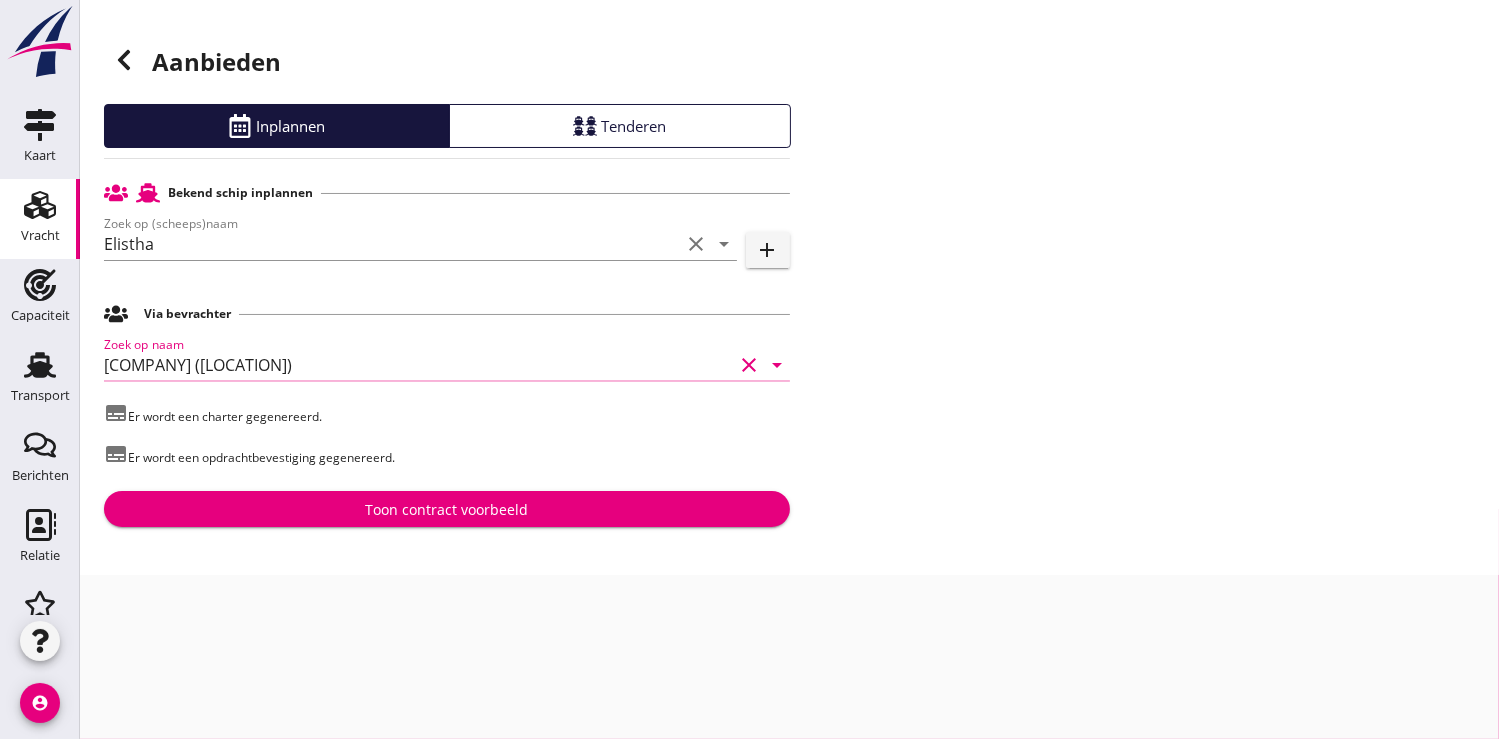 type on "[COMPANY] ([LOCATION])" 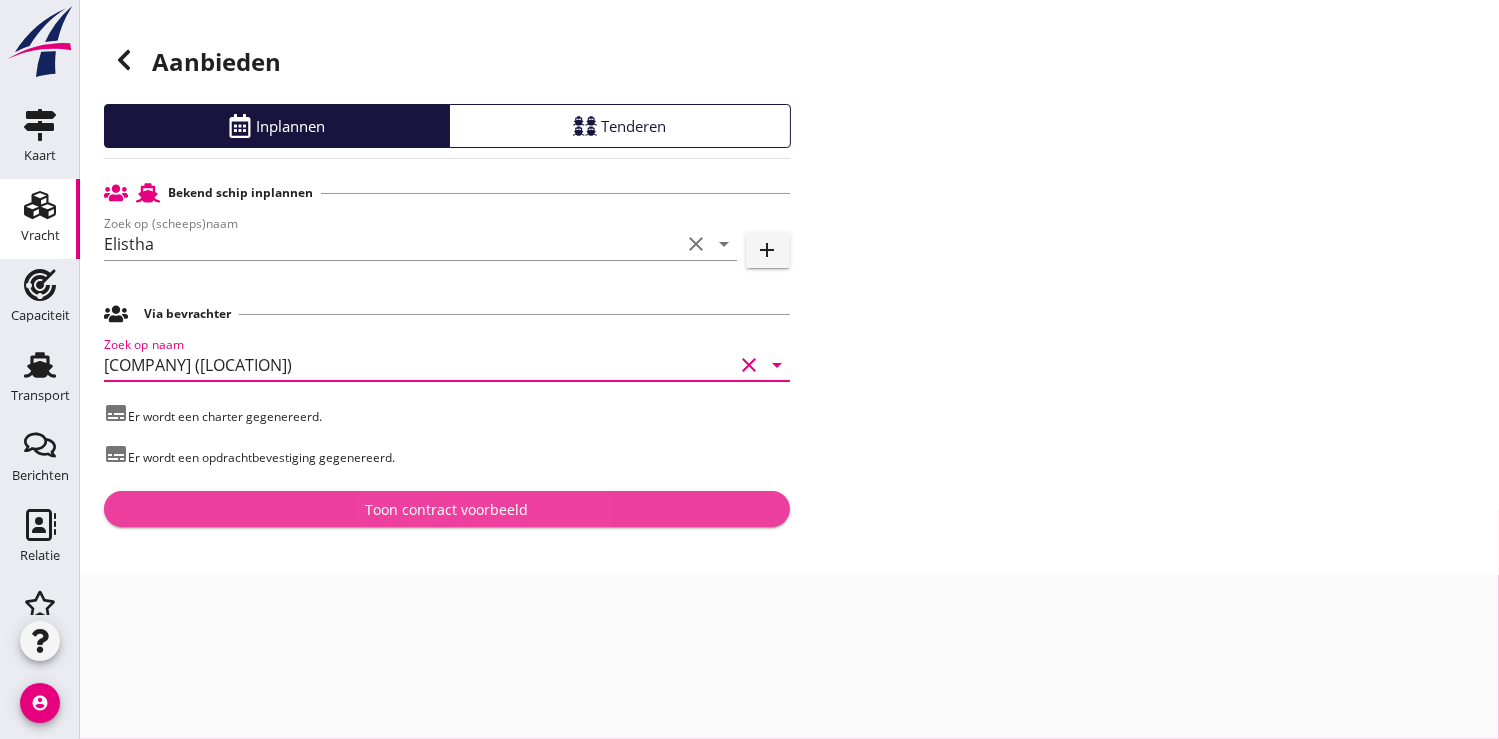click on "Toon contract voorbeeld" at bounding box center (447, 509) 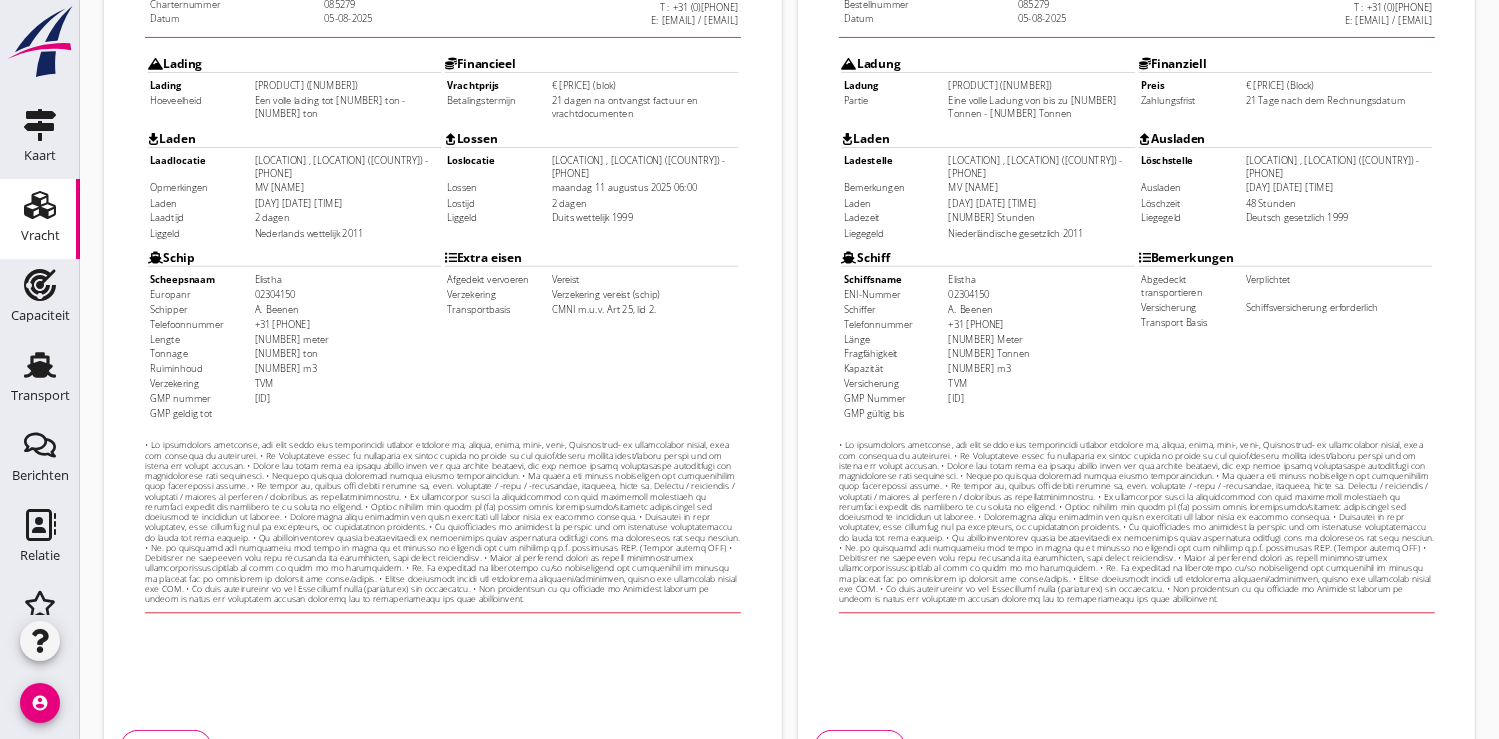 scroll, scrollTop: 576, scrollLeft: 0, axis: vertical 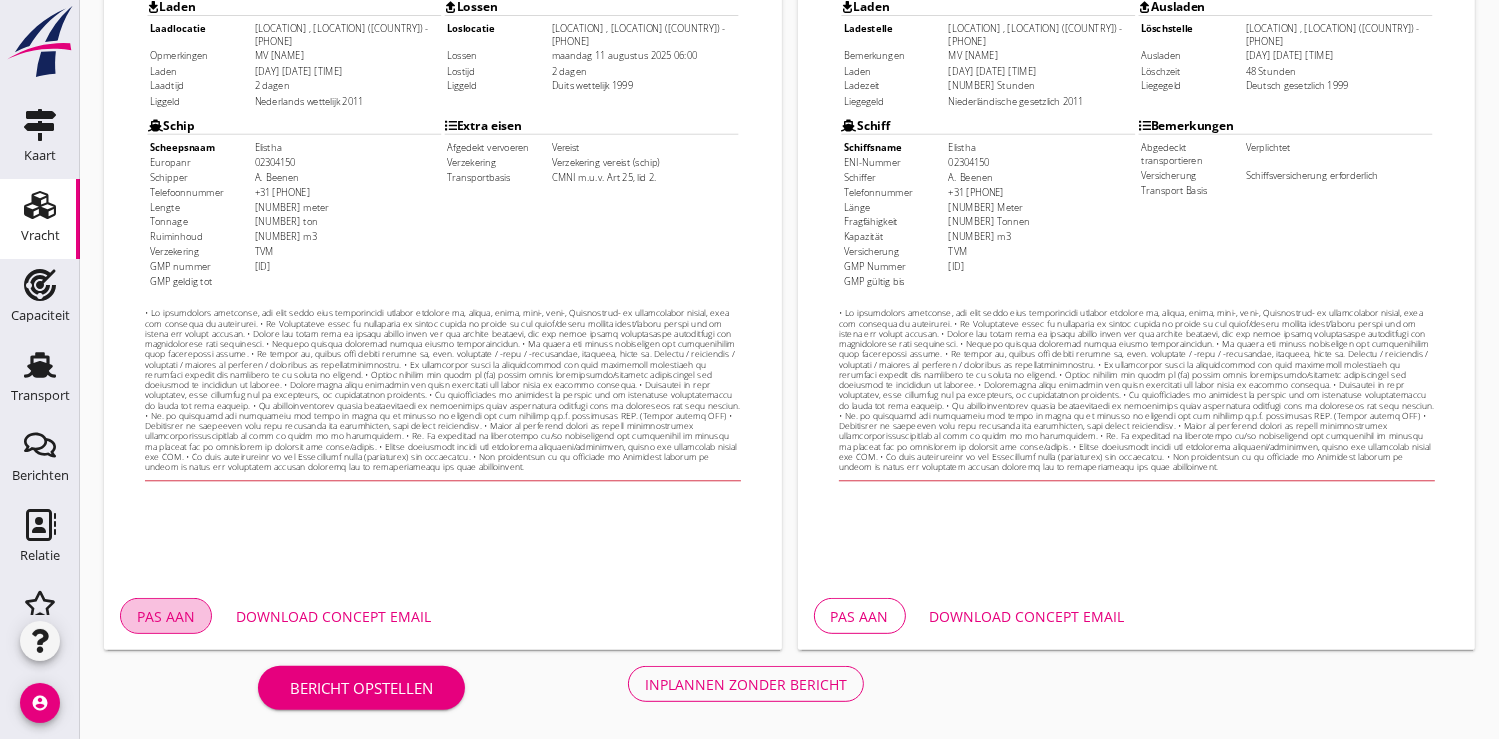 click on "Pas aan" at bounding box center [166, 616] 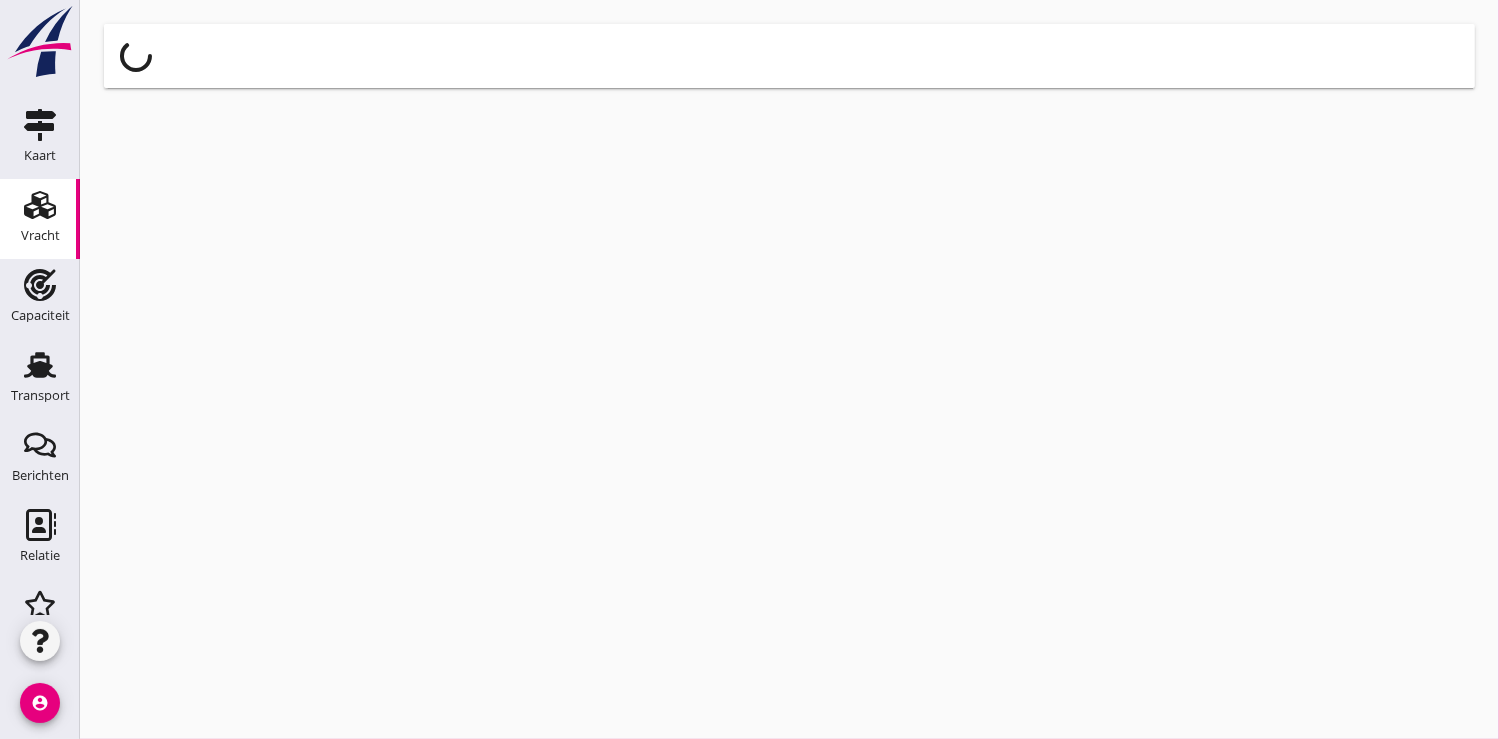 scroll, scrollTop: 0, scrollLeft: 0, axis: both 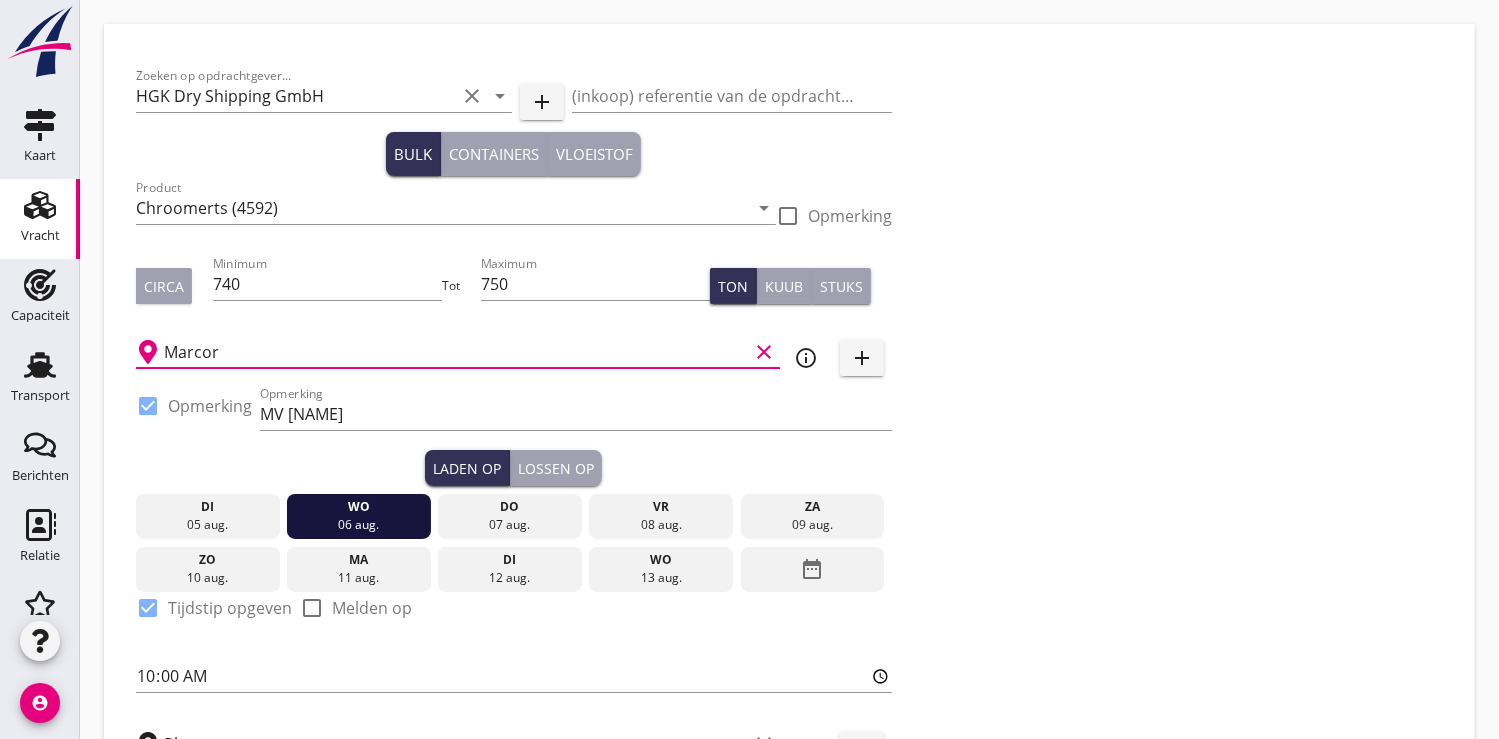 click on "Marcor" at bounding box center [456, 352] 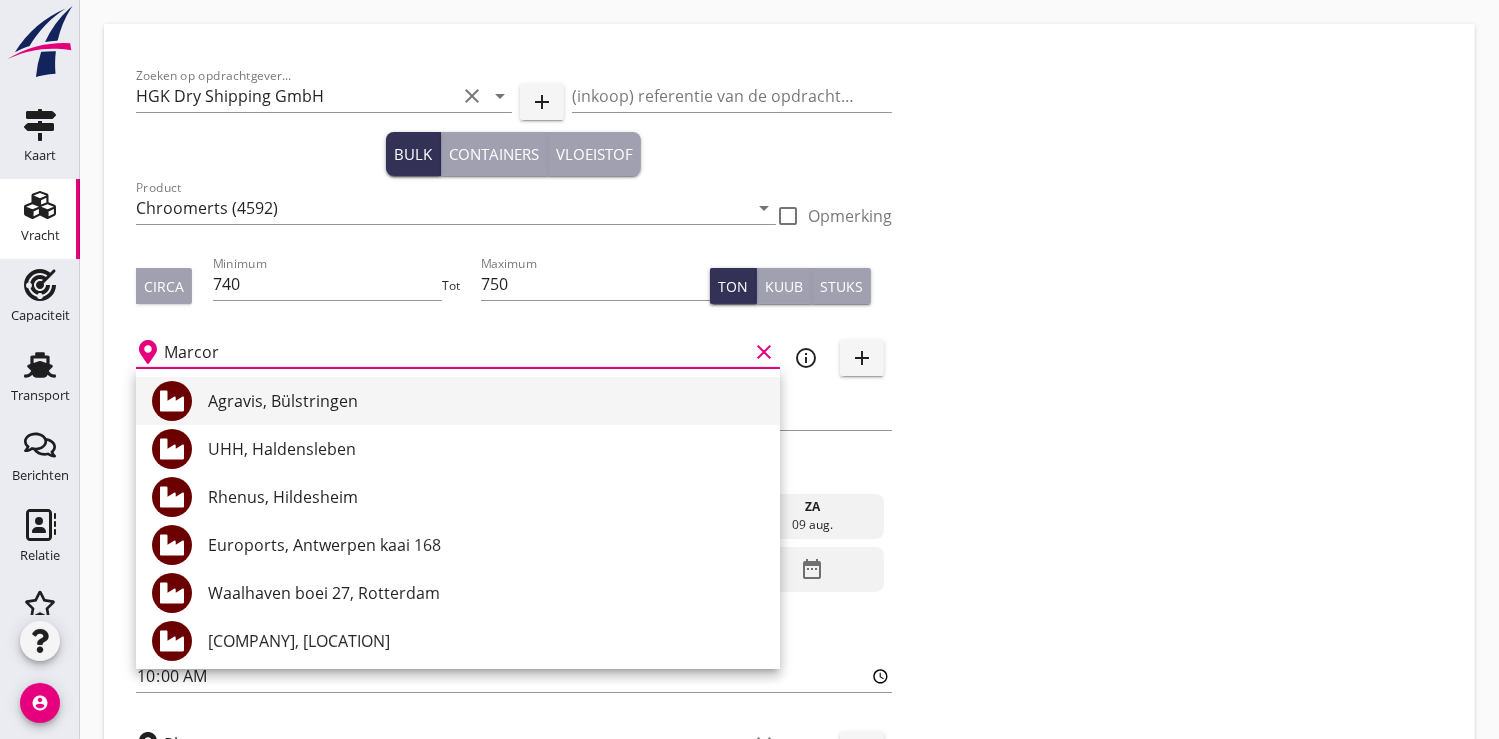 scroll, scrollTop: 196, scrollLeft: 0, axis: vertical 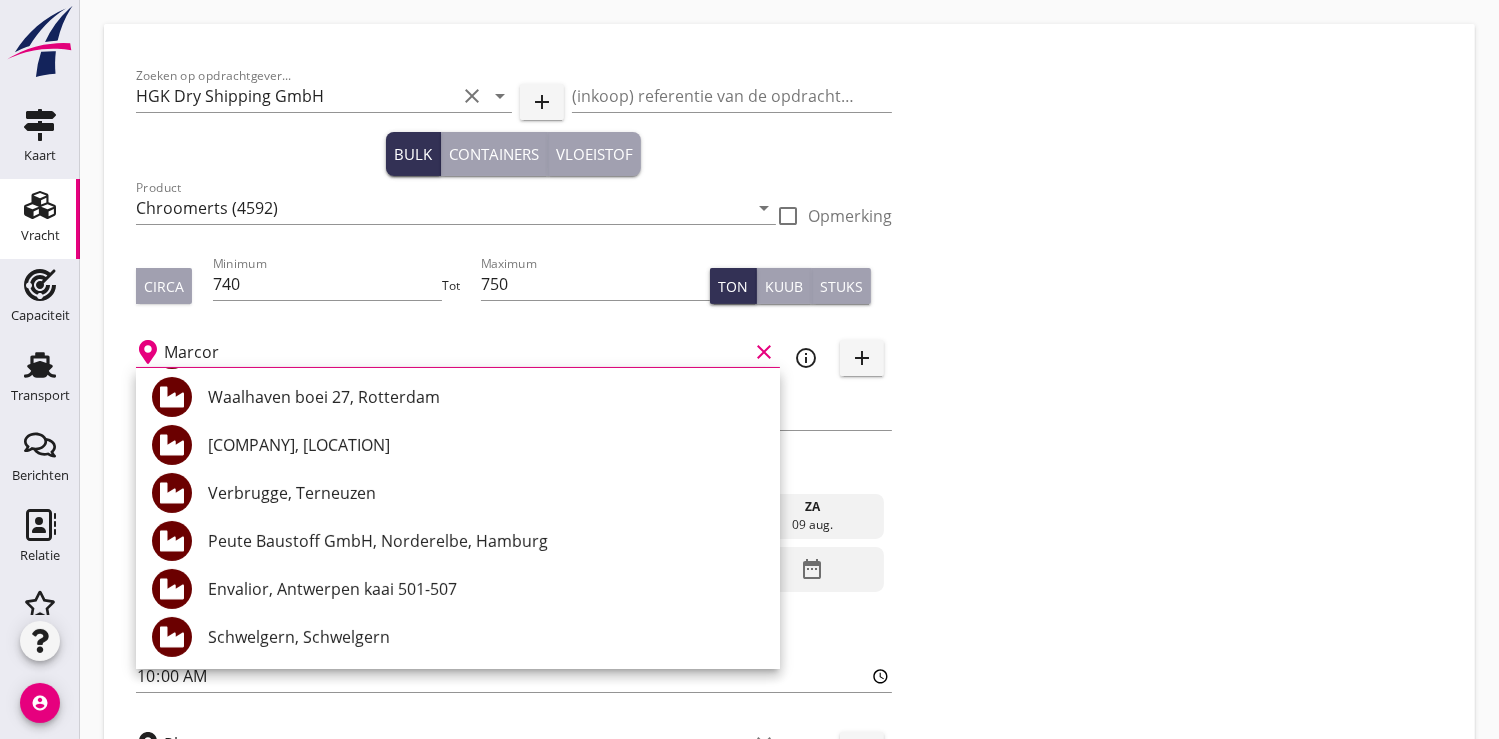 click on "Zoeken op opdrachtgever... [COMPANY] clear arrow_drop_down add (inkoop) referentie van de opdrachtgever  Bulk   Containers   Vloeistof  Product [PRODUCT] ([NUMBER]) arrow_drop_down check_box_outline_blank Opmerking  Circa  Minimum [NUMBER]  Tot  Maximum [NUMBER]  Ton   Kuub   Stuks  [LOCATION] clear info_outline add check_box Opmerking Opmerking MV [NAME]  Laden op   Lossen op   di  [DATE]  wo  [DATE]  do  [DATE]  vr  [DATE]  za  [DATE]  zo  [DATE]  ma  [DATE]  di  [DATE]  wo  [DATE] date_range check_box Tijdstip opgeven check_box_outline_blank Melden op [TIME] [LOCATION] clear info_outline add check_box_outline_blank Opmerking check_box Genereer charter (voor vervoerder) check_box Genereer opdrachtbevestiging (voor opdrachtgever)" at bounding box center [789, 485] 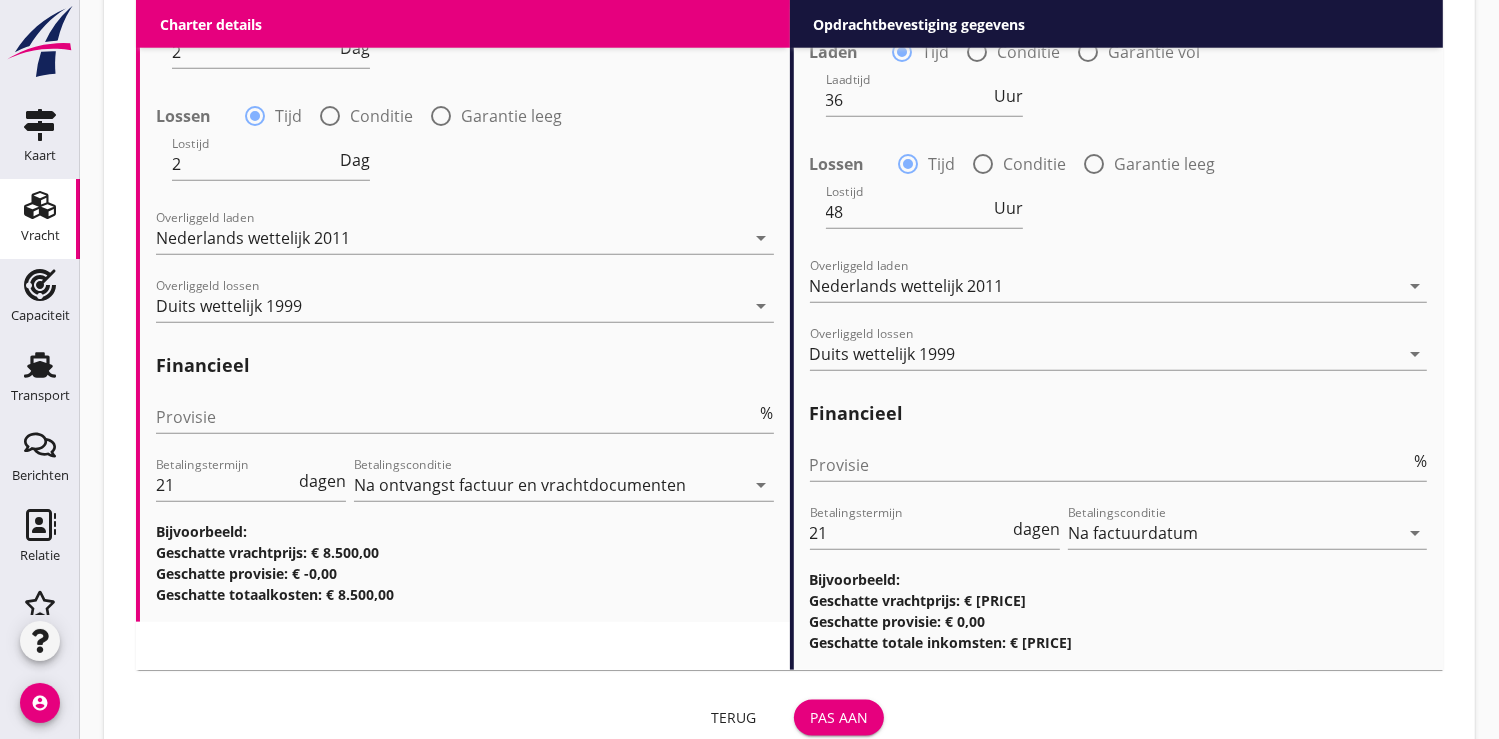 scroll, scrollTop: 2215, scrollLeft: 0, axis: vertical 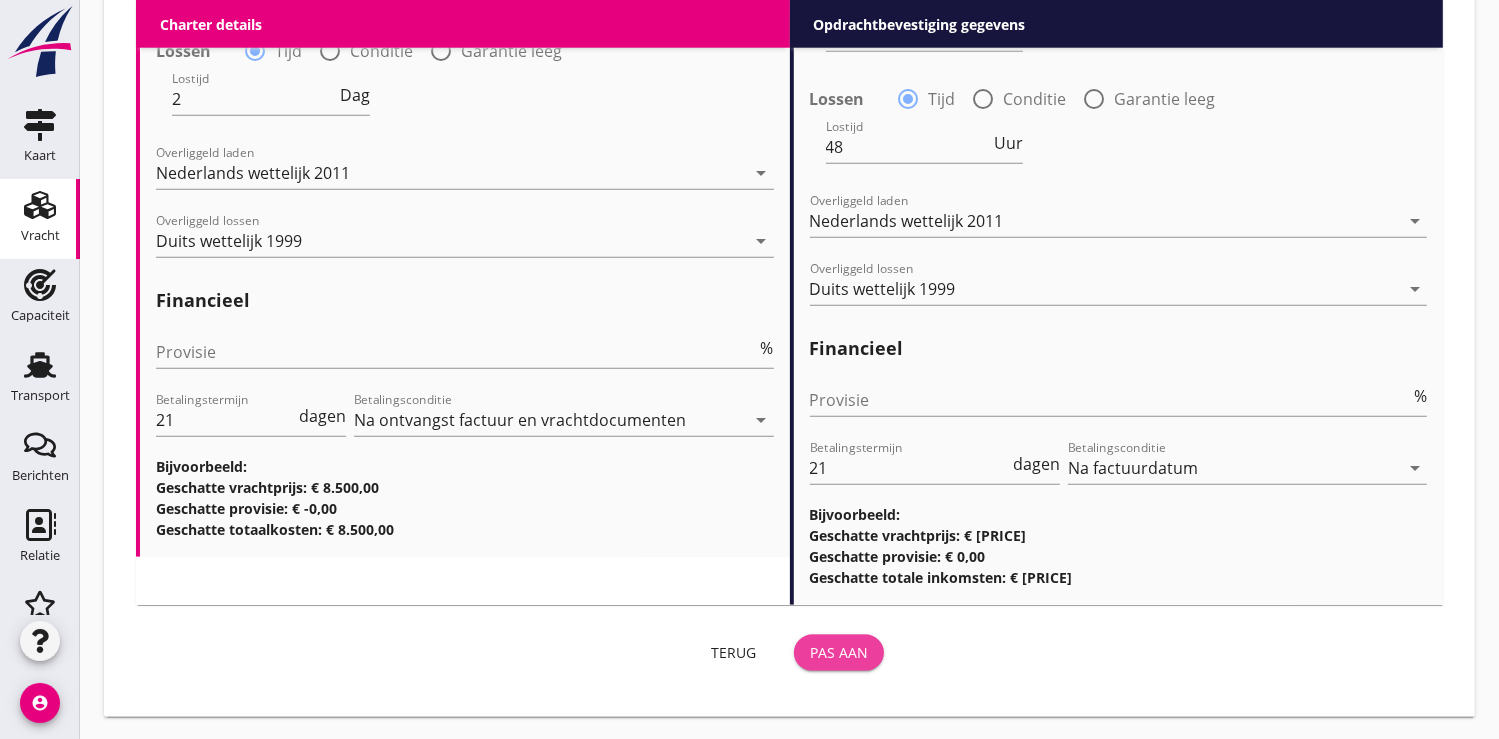 click on "Pas aan" at bounding box center [839, 652] 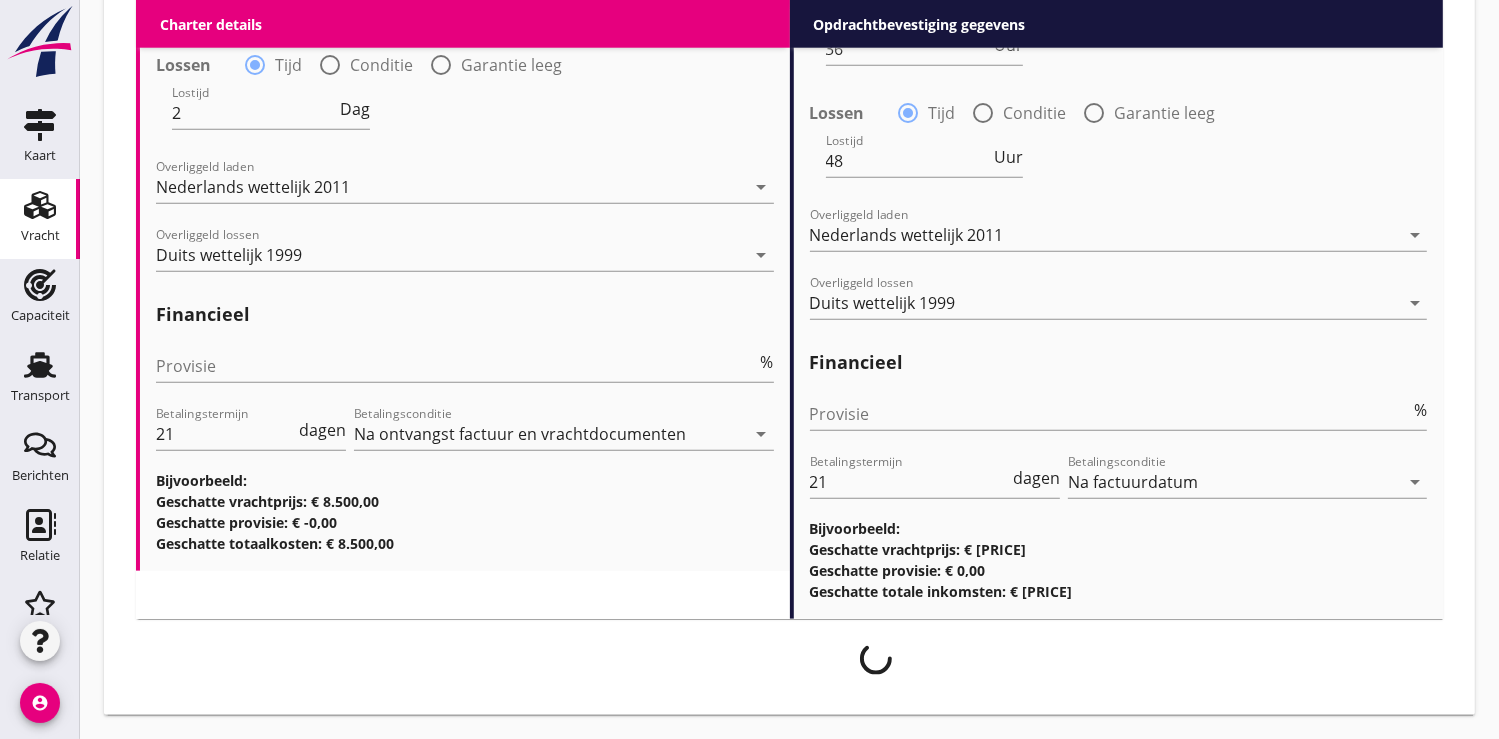scroll, scrollTop: 2199, scrollLeft: 0, axis: vertical 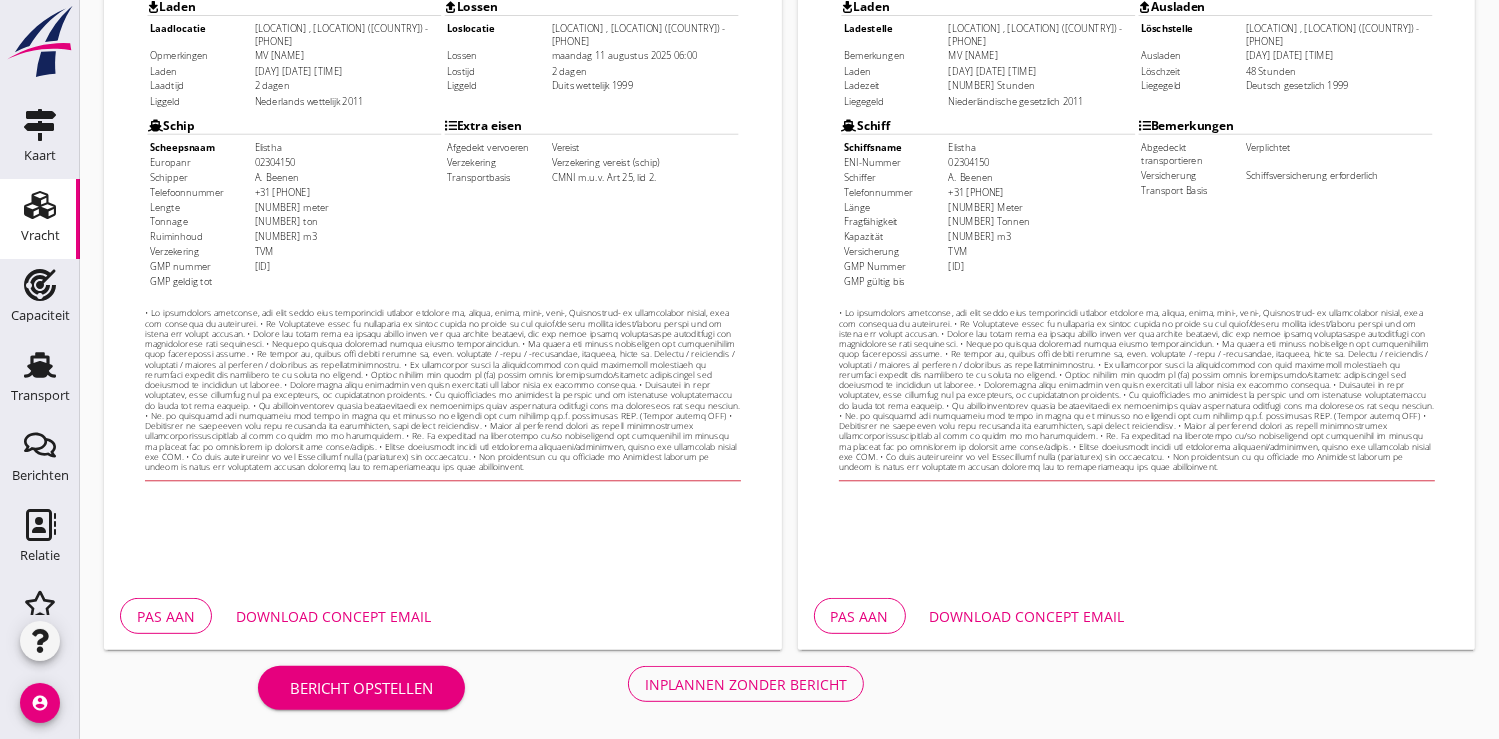 click on "Download concept email" at bounding box center (333, 616) 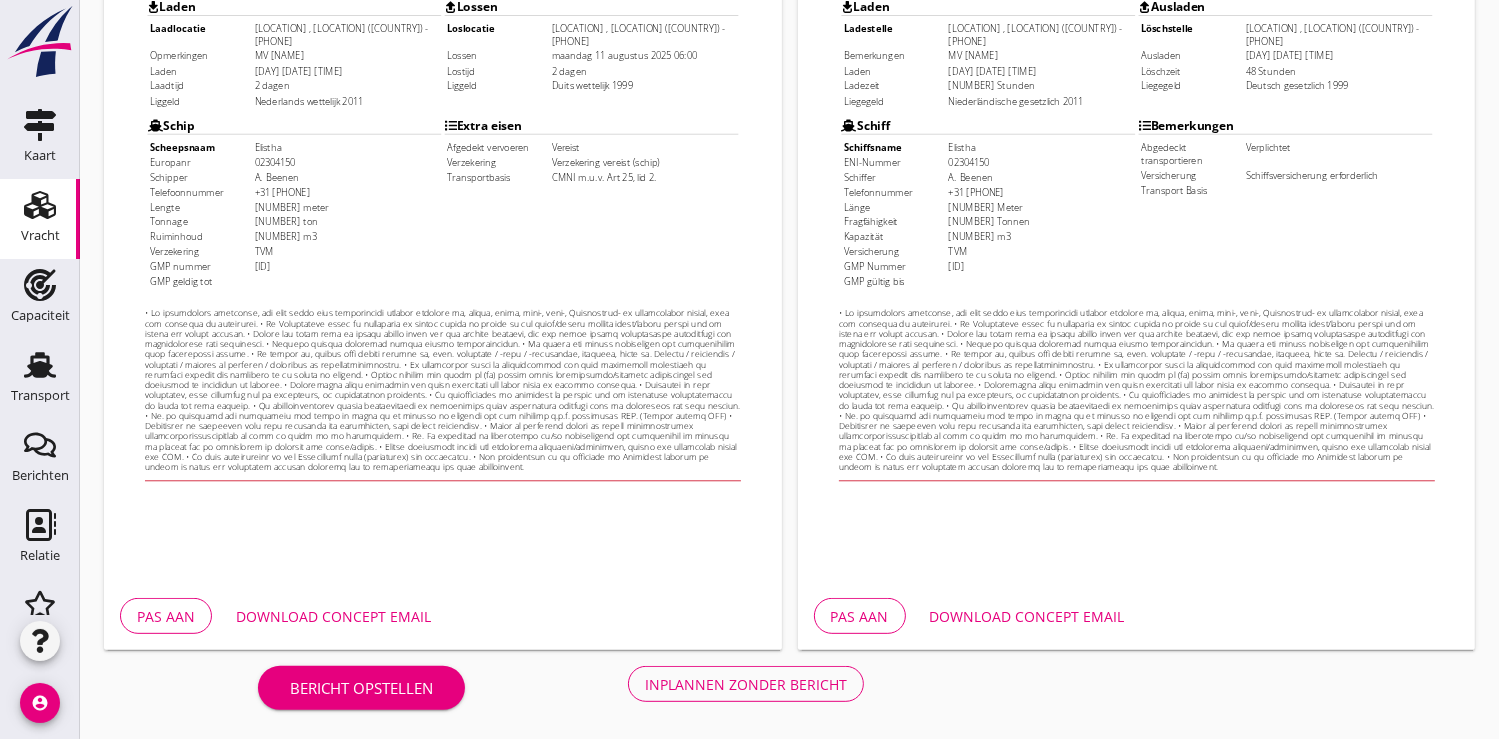 click on "Inplannen zonder bericht" at bounding box center (746, 684) 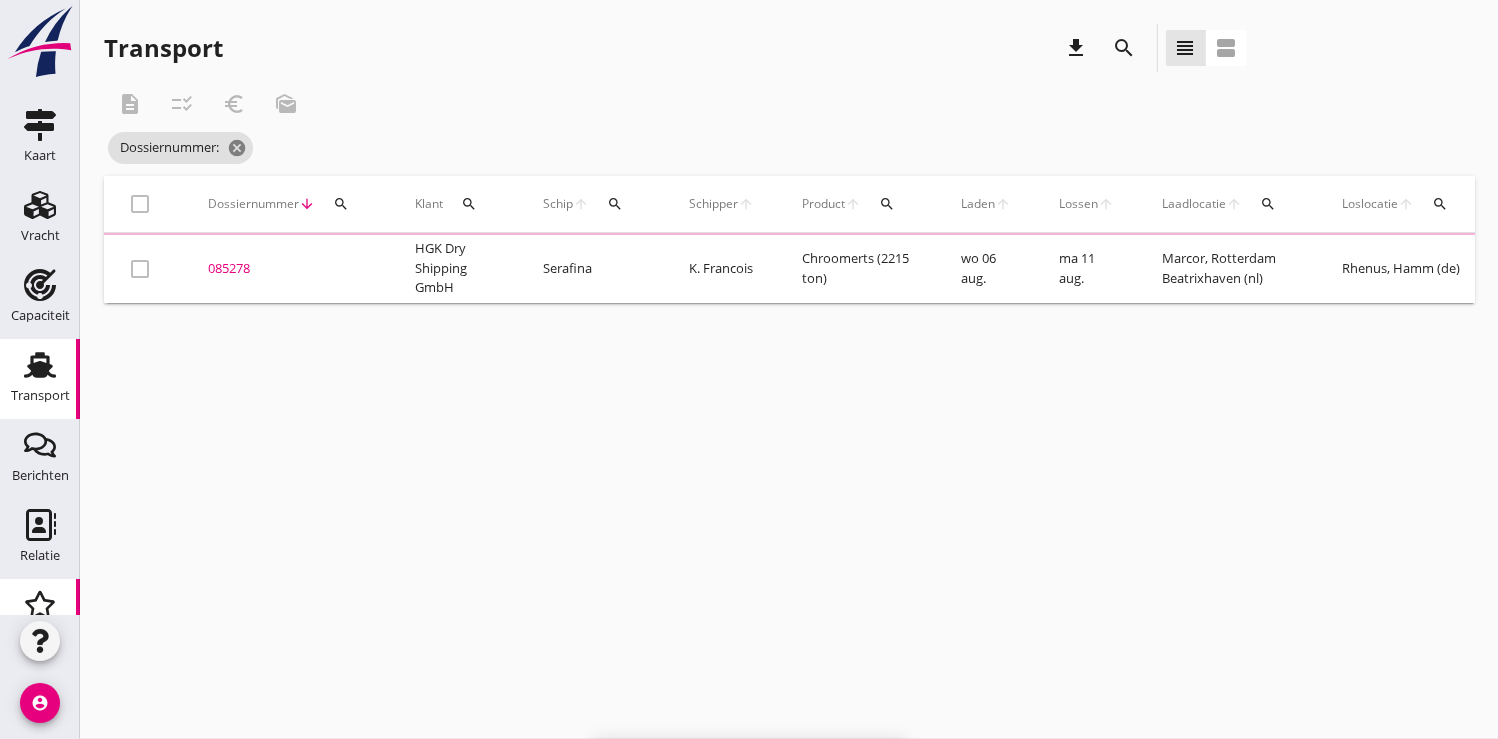 scroll, scrollTop: 0, scrollLeft: 0, axis: both 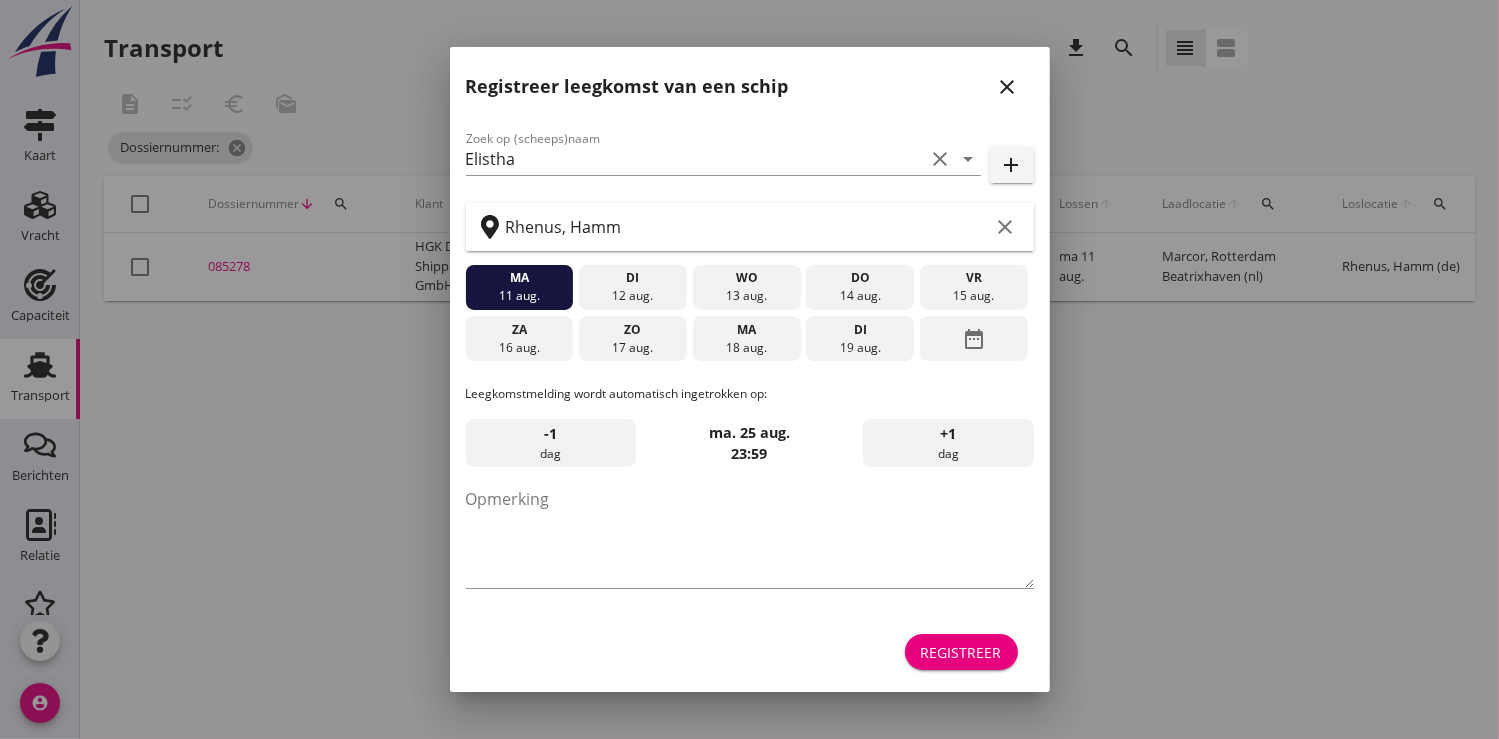 click on "Registreer" at bounding box center (961, 652) 